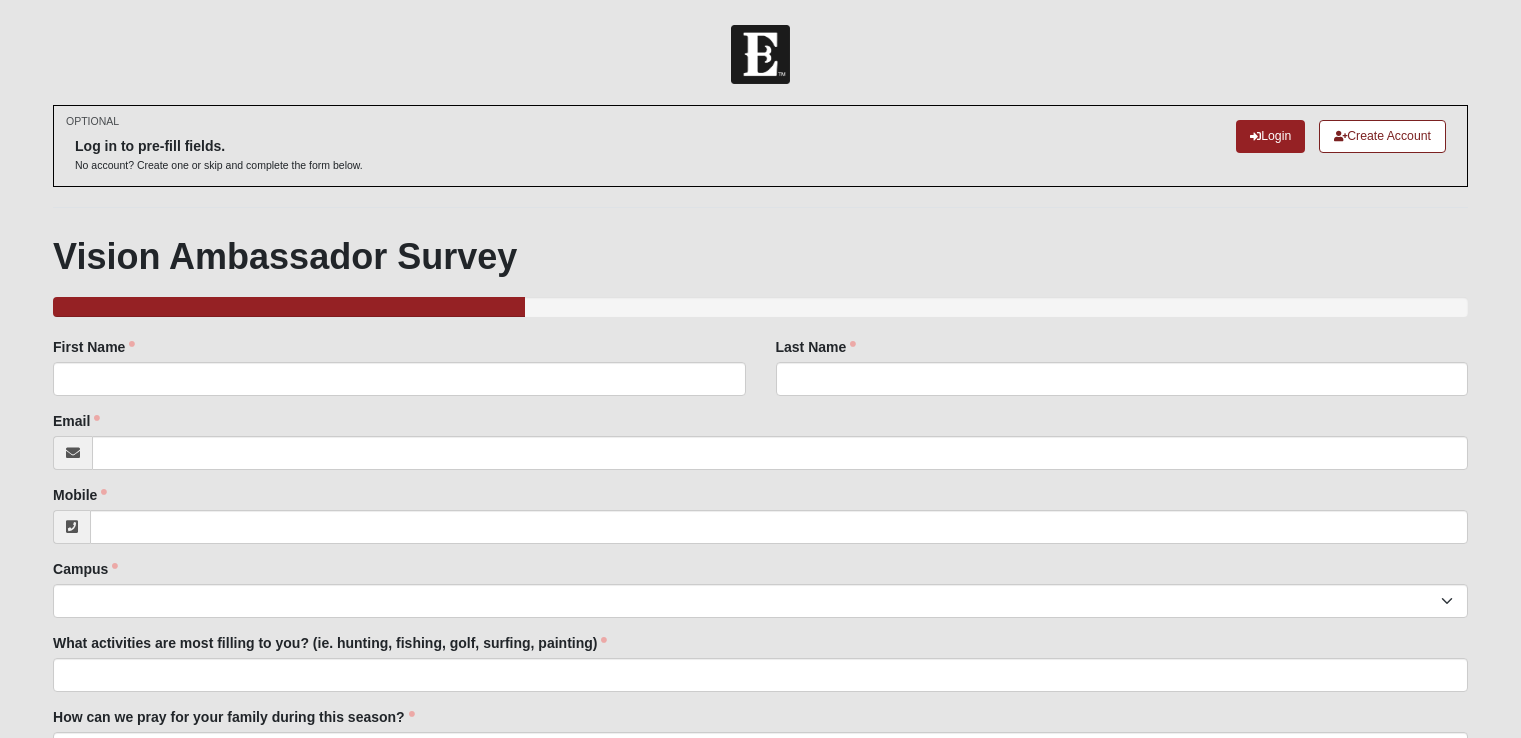 scroll, scrollTop: 0, scrollLeft: 0, axis: both 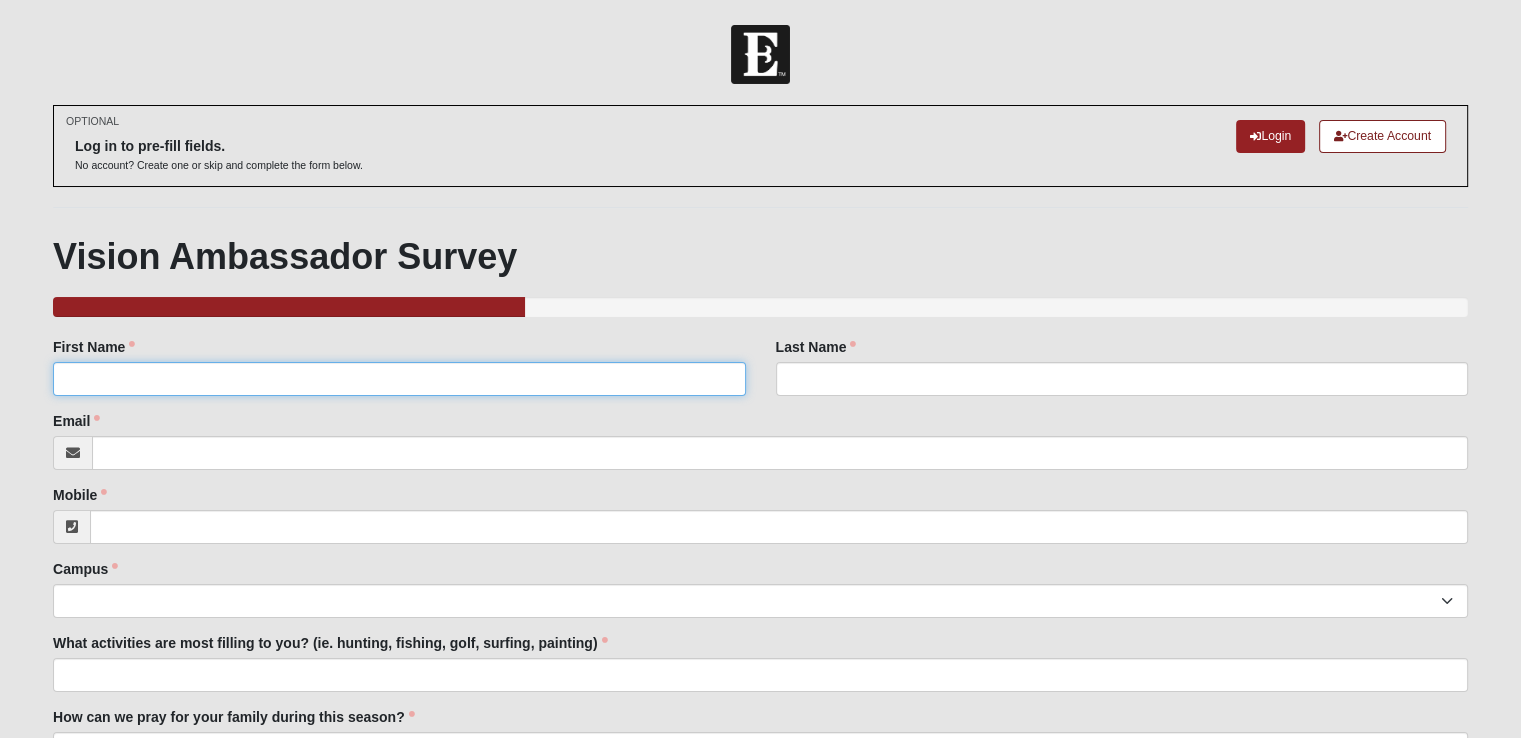 click on "First Name" at bounding box center (399, 379) 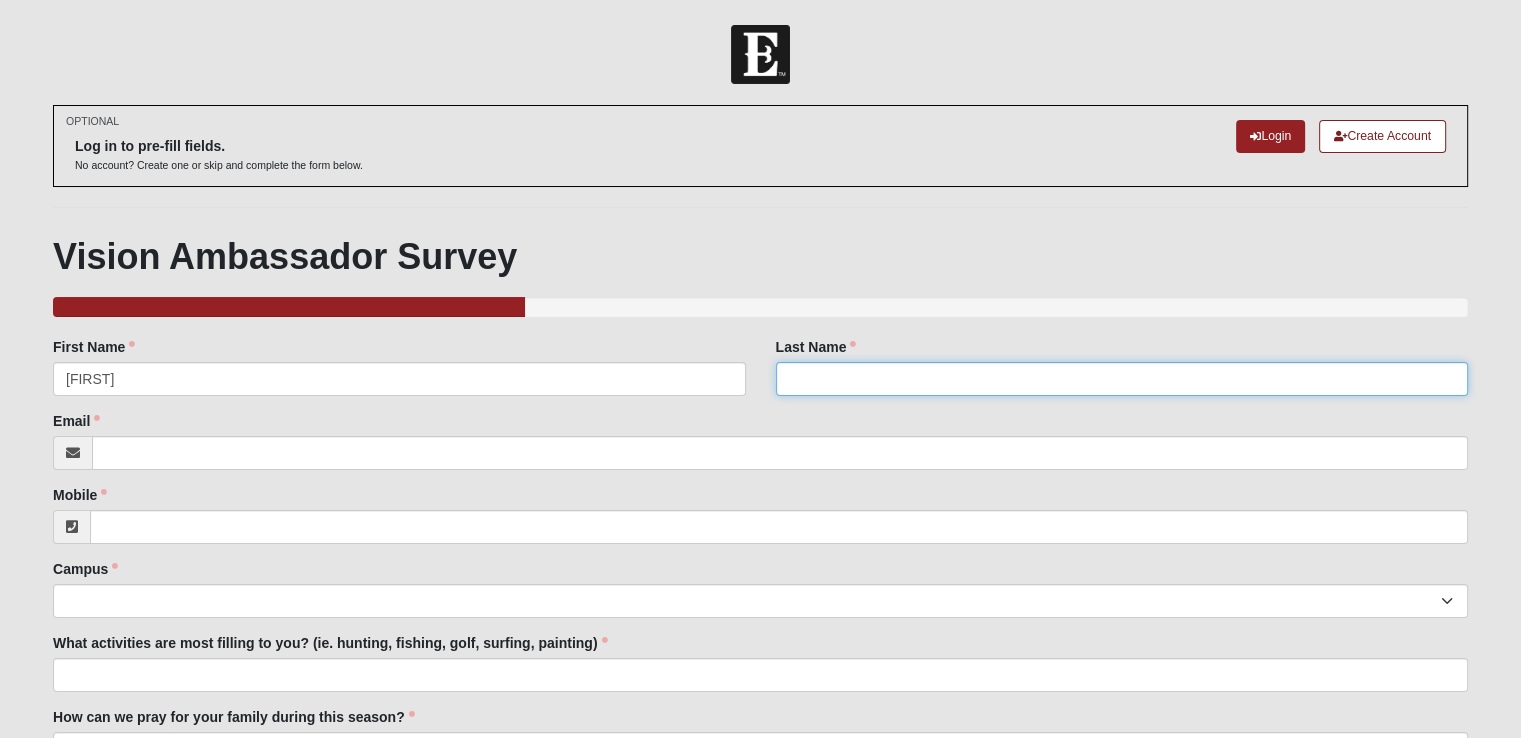 type on "[LAST]" 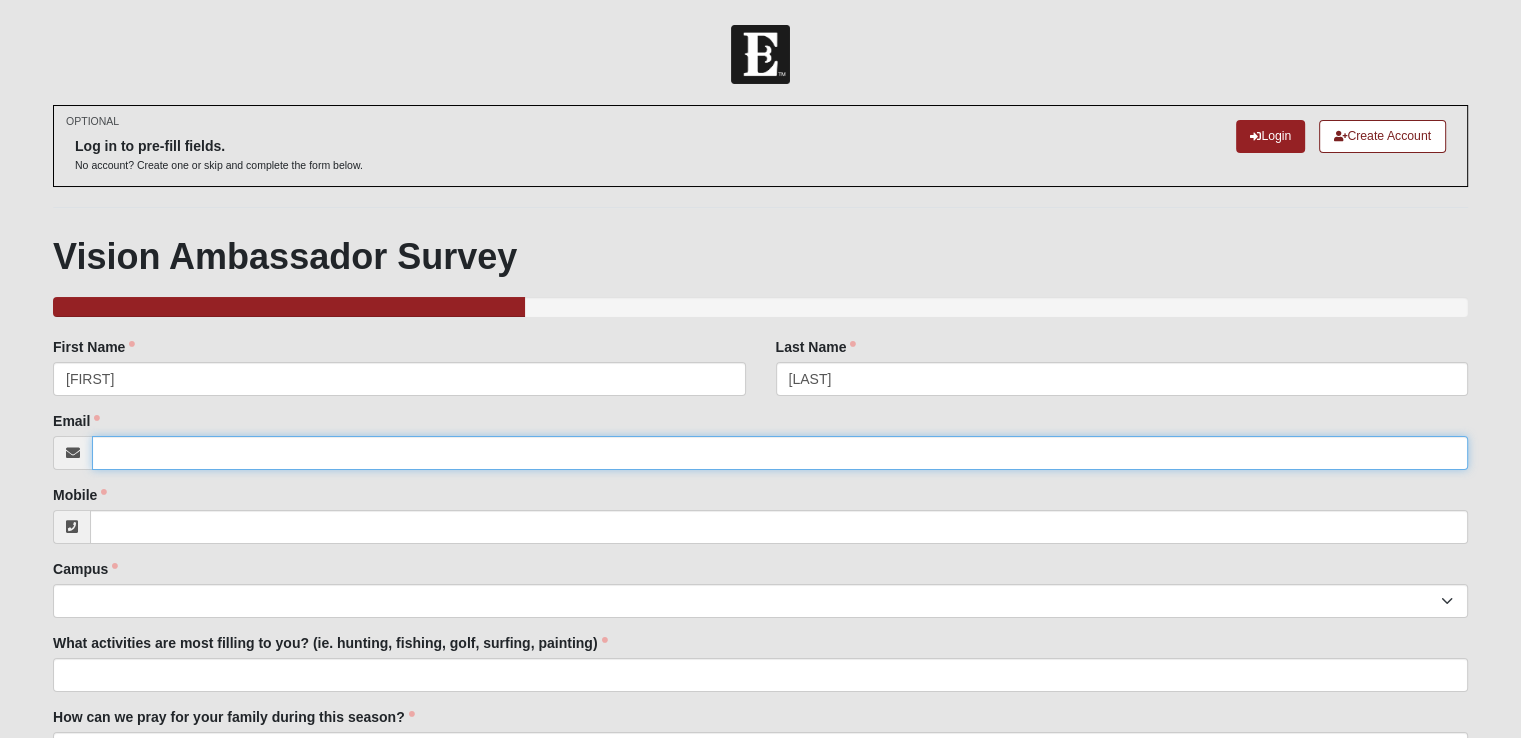 type on "JMARKHAM@[EMAIL]" 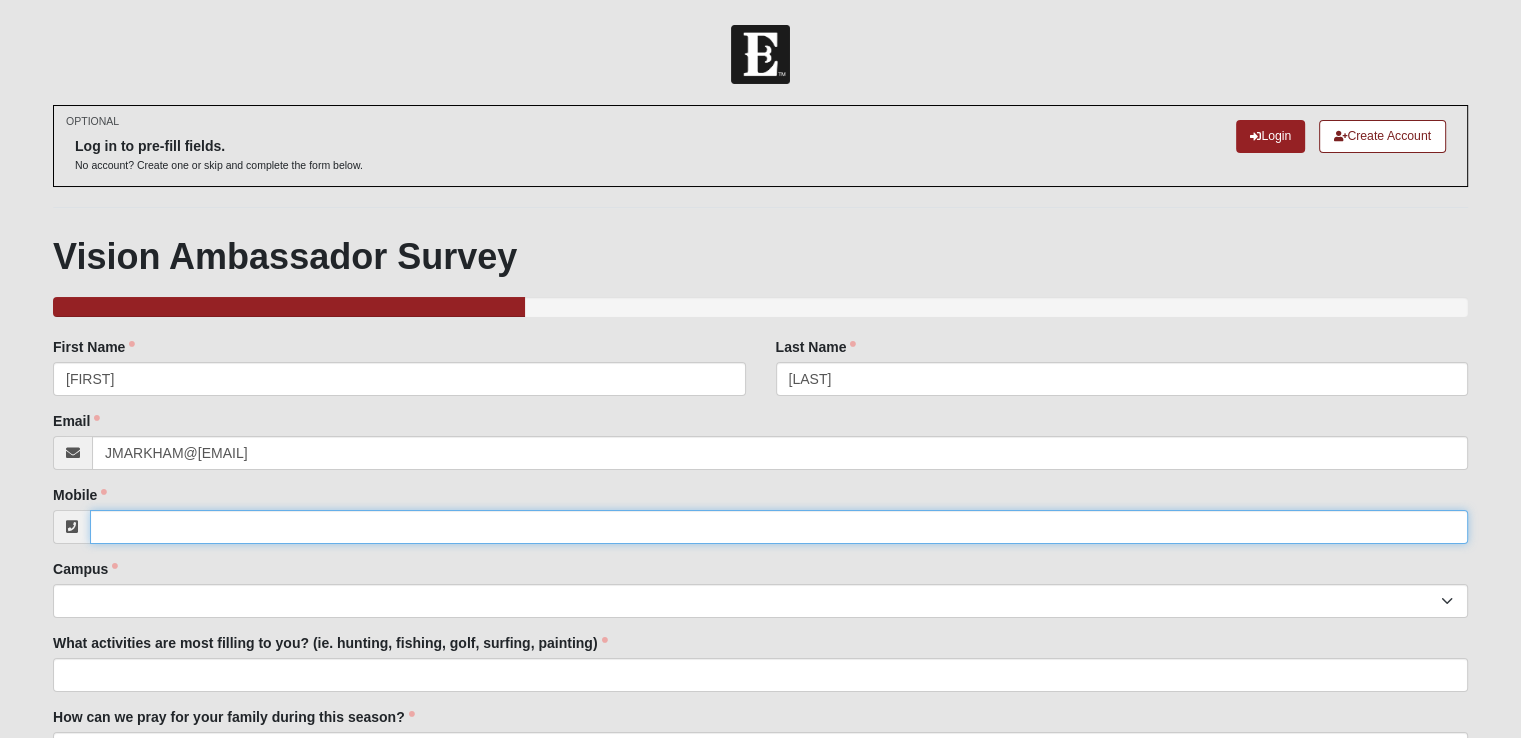 click on "Mobile" at bounding box center (779, 527) 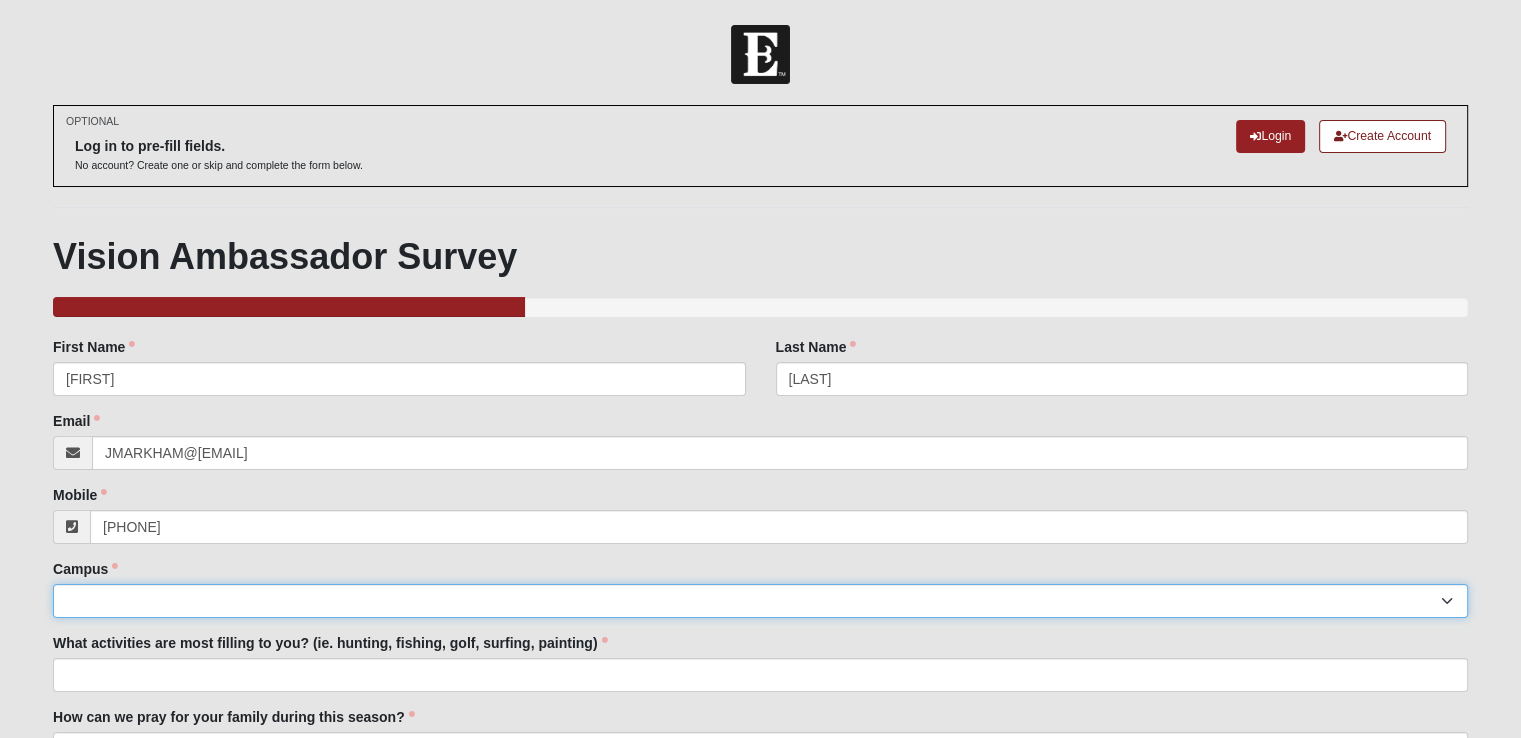 type on "([PHONE])" 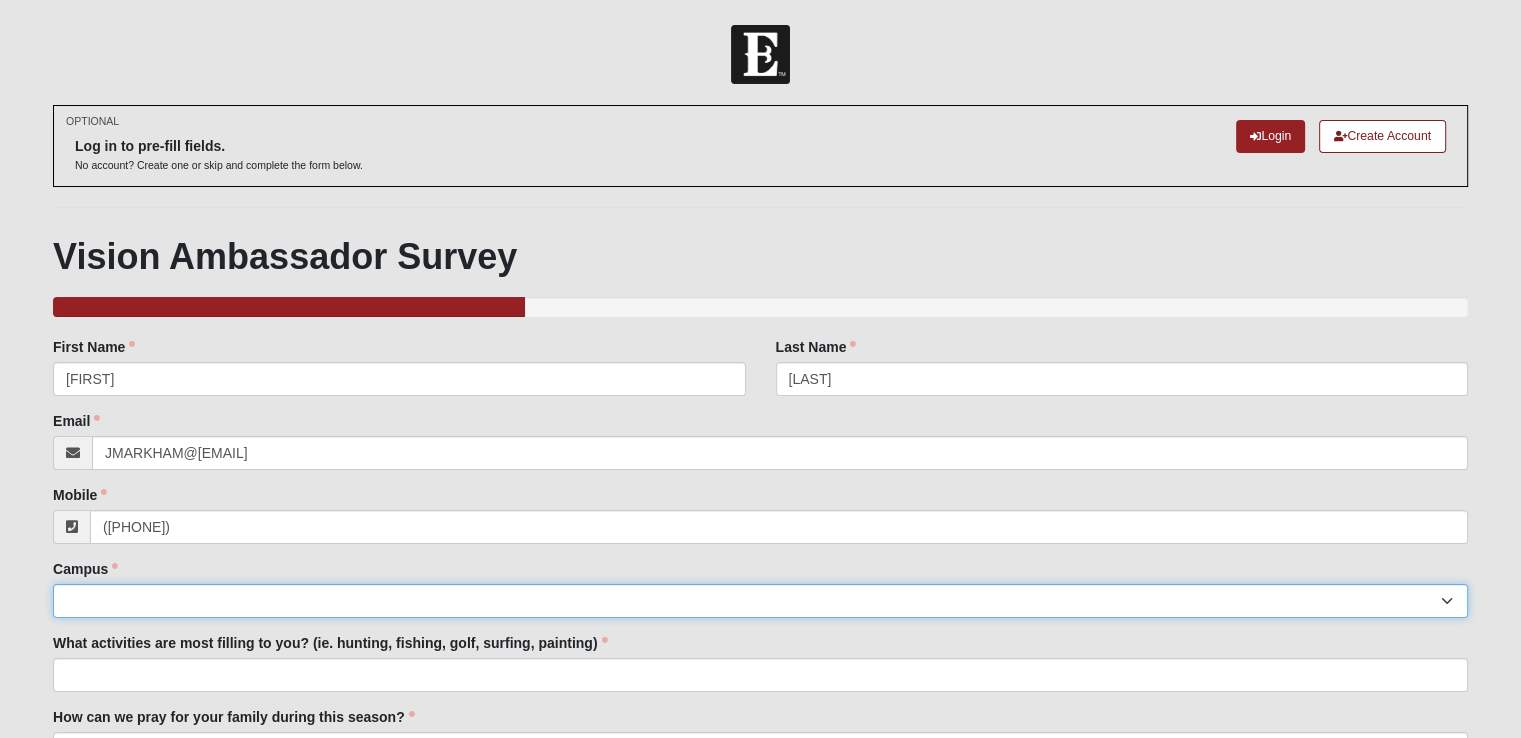 click on "Arlington
Baymeadows
Eleven22 Online
Fleming Island
Jesup
Mandarin
North Jax
Orange Park
Outpost
Palatka (Coming Soon)
Ponte Vedra
San Pablo
St. Johns
St. Augustine (Coming Soon)
Wildlight
NONE" at bounding box center (760, 601) 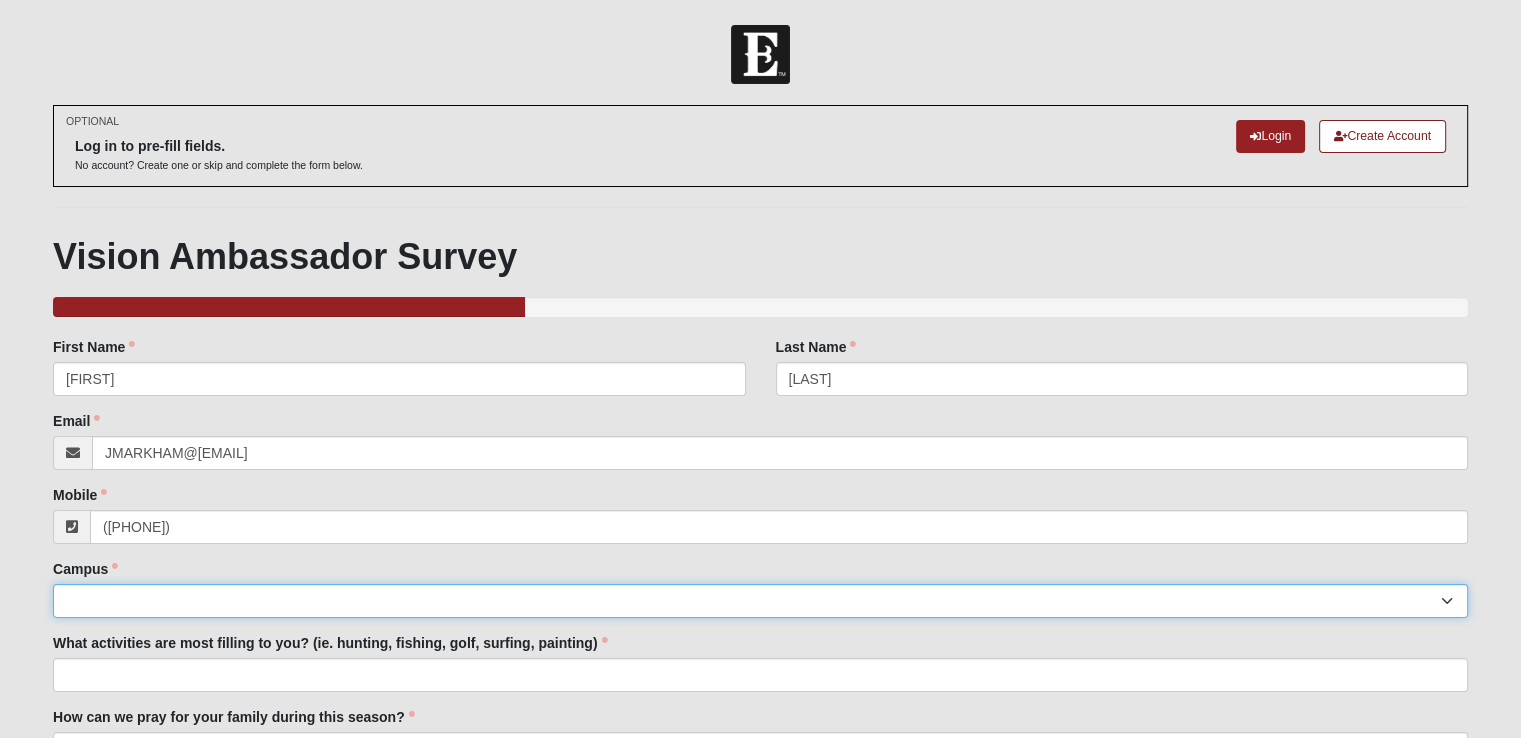 select on "15" 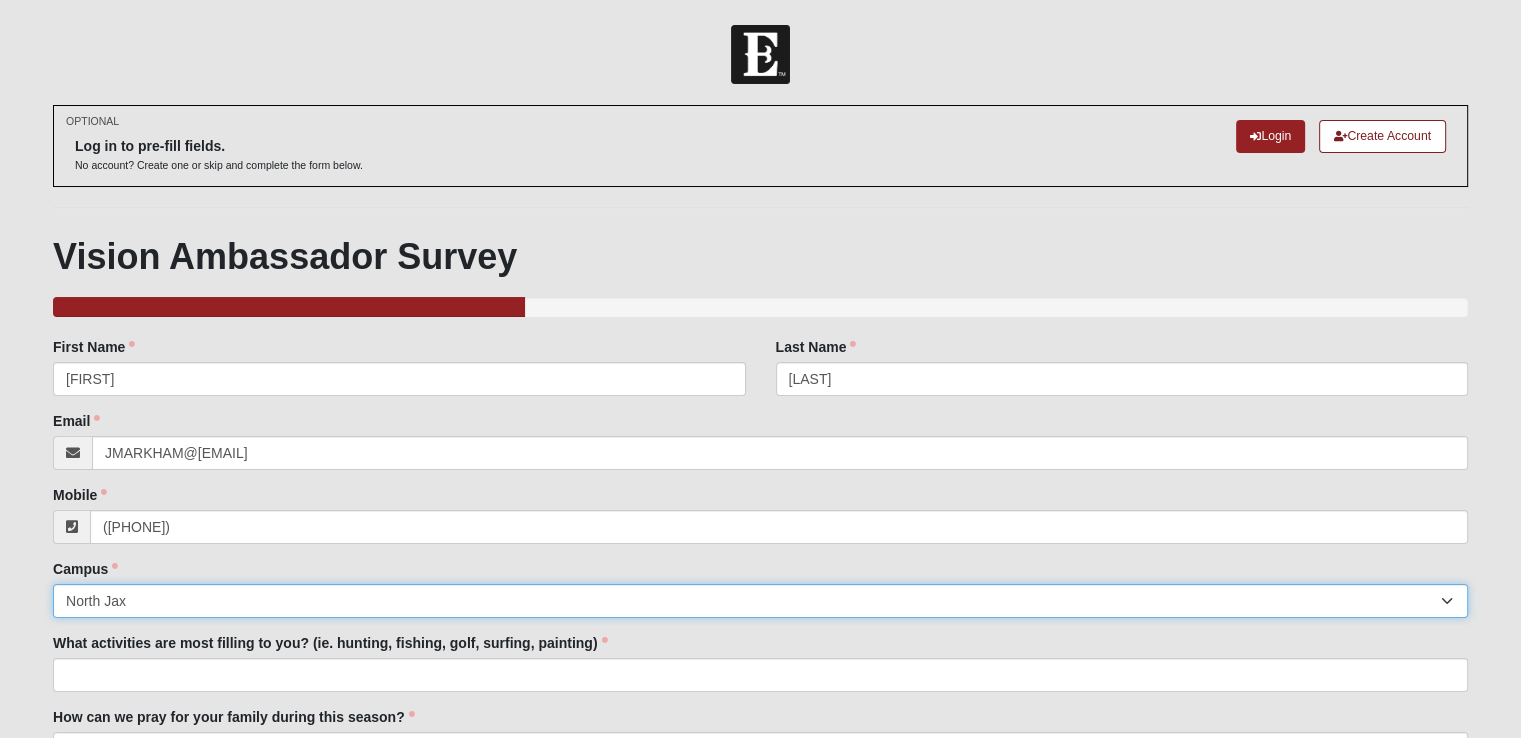 click on "Arlington
Baymeadows
Eleven22 Online
Fleming Island
Jesup
Mandarin
North Jax
Orange Park
Outpost
Palatka (Coming Soon)
Ponte Vedra
San Pablo
St. Johns
St. Augustine (Coming Soon)
Wildlight
NONE" at bounding box center (760, 601) 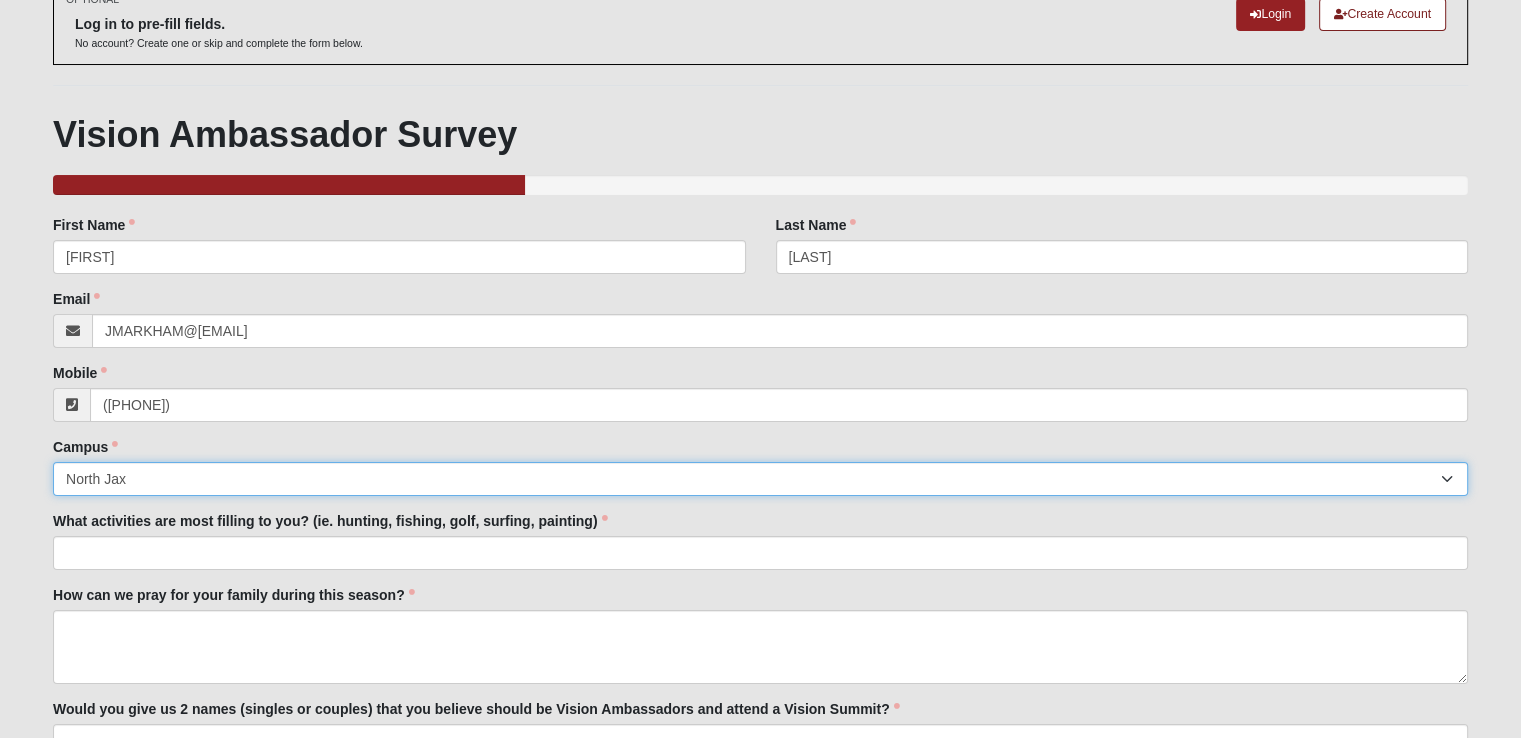 scroll, scrollTop: 266, scrollLeft: 0, axis: vertical 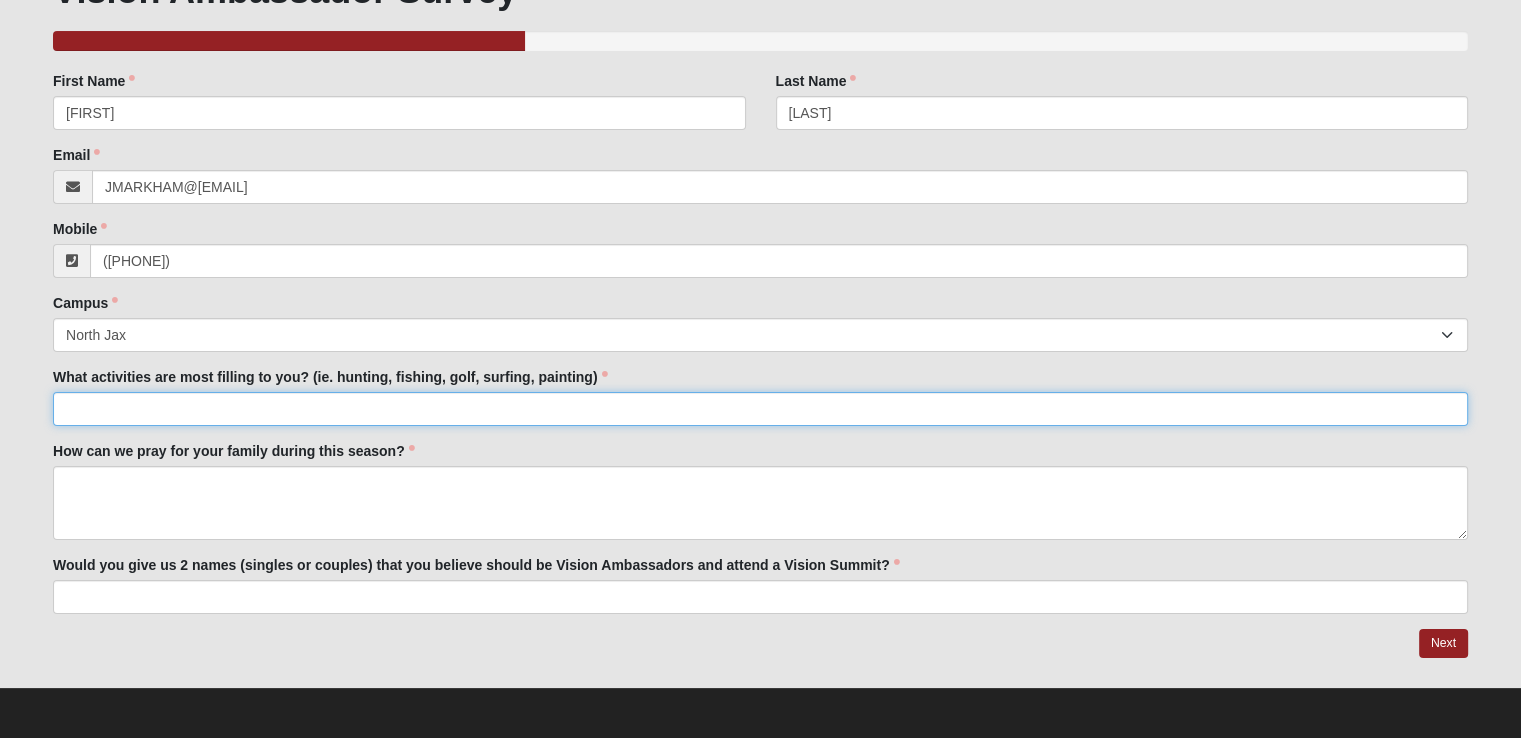 click on "What activities are most filling to you? (ie. hunting, fishing, golf, surfing, painting)" at bounding box center (760, 409) 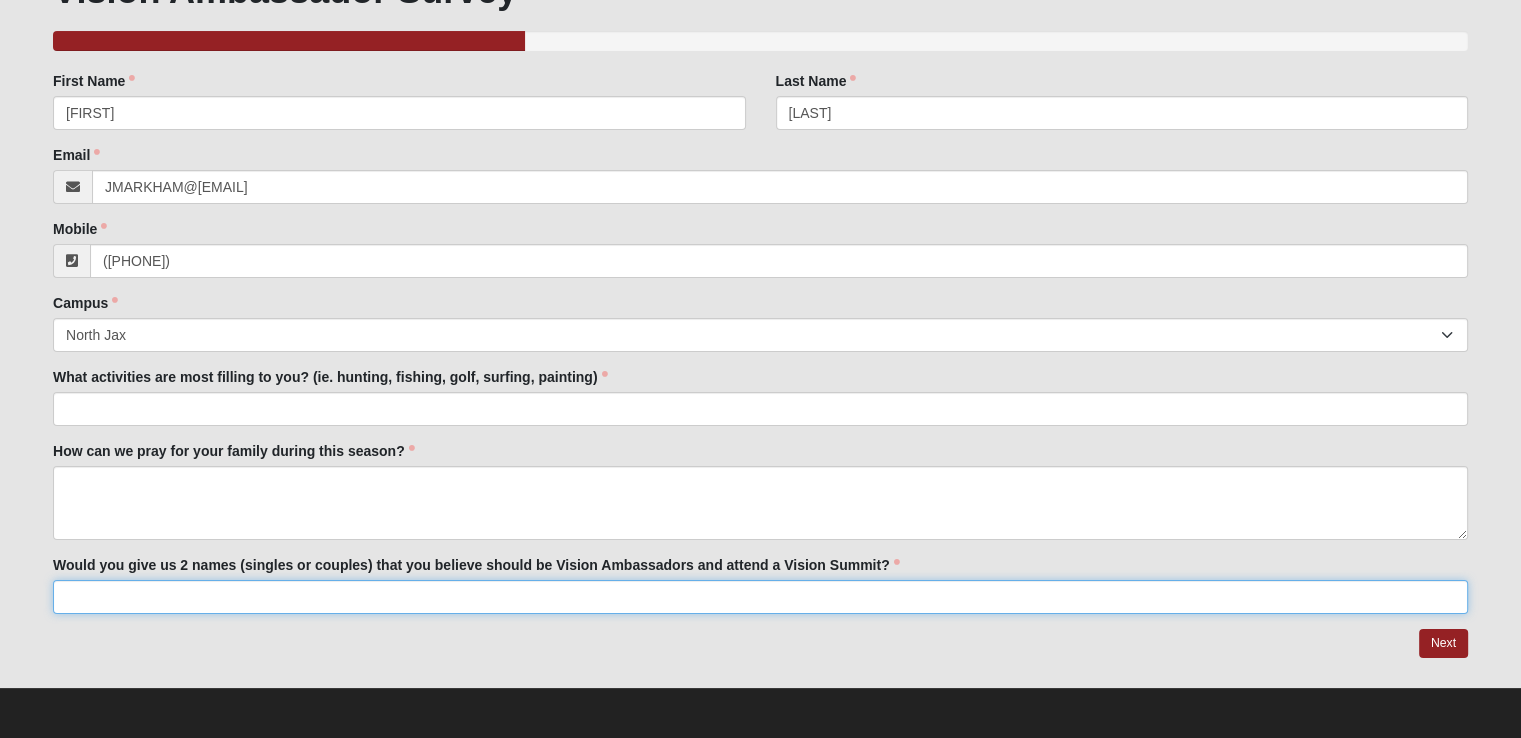 click on "Would you give us 2 names (singles or couples) that you believe should be Vision Ambassadors and attend a Vision Summit?" at bounding box center [760, 597] 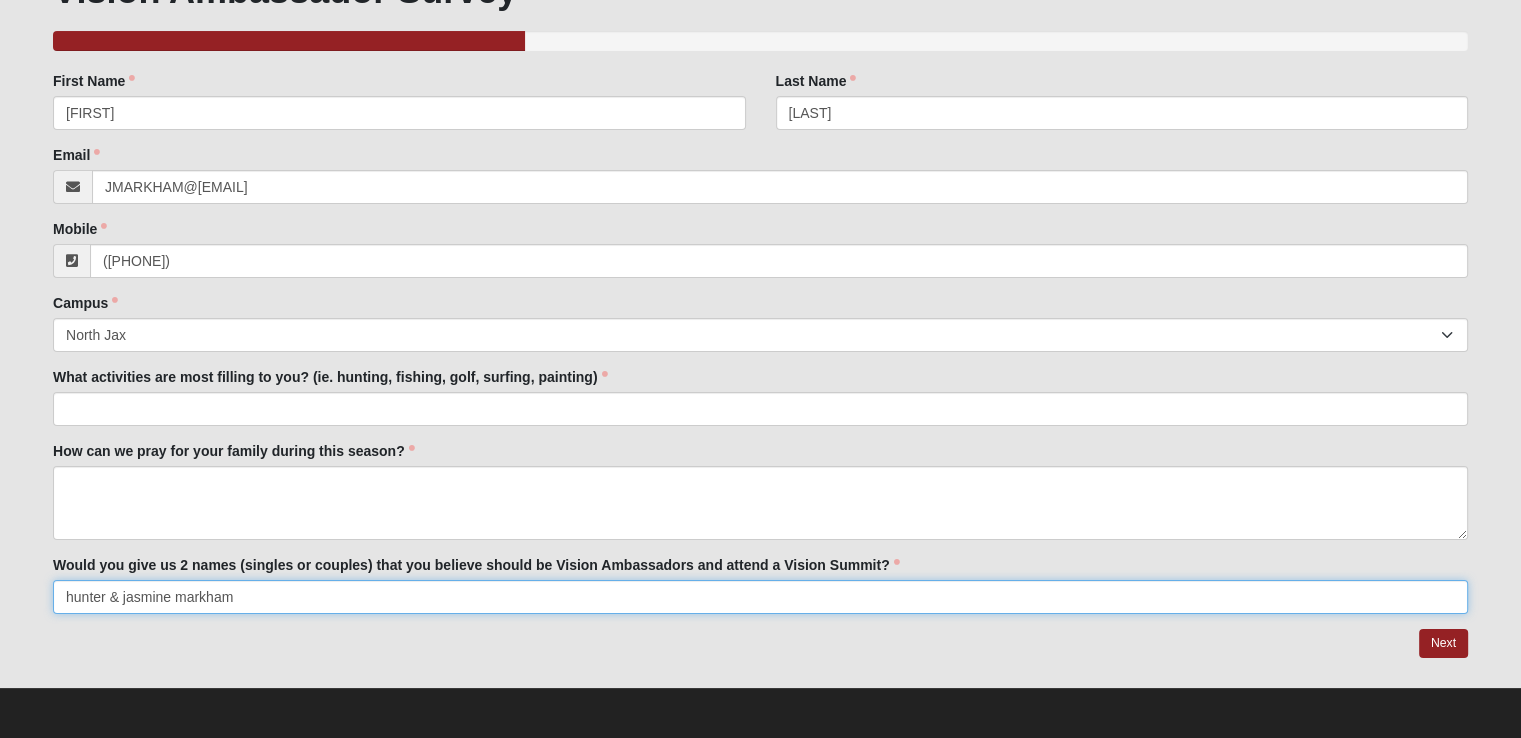 type on "hunter & jasmine markham" 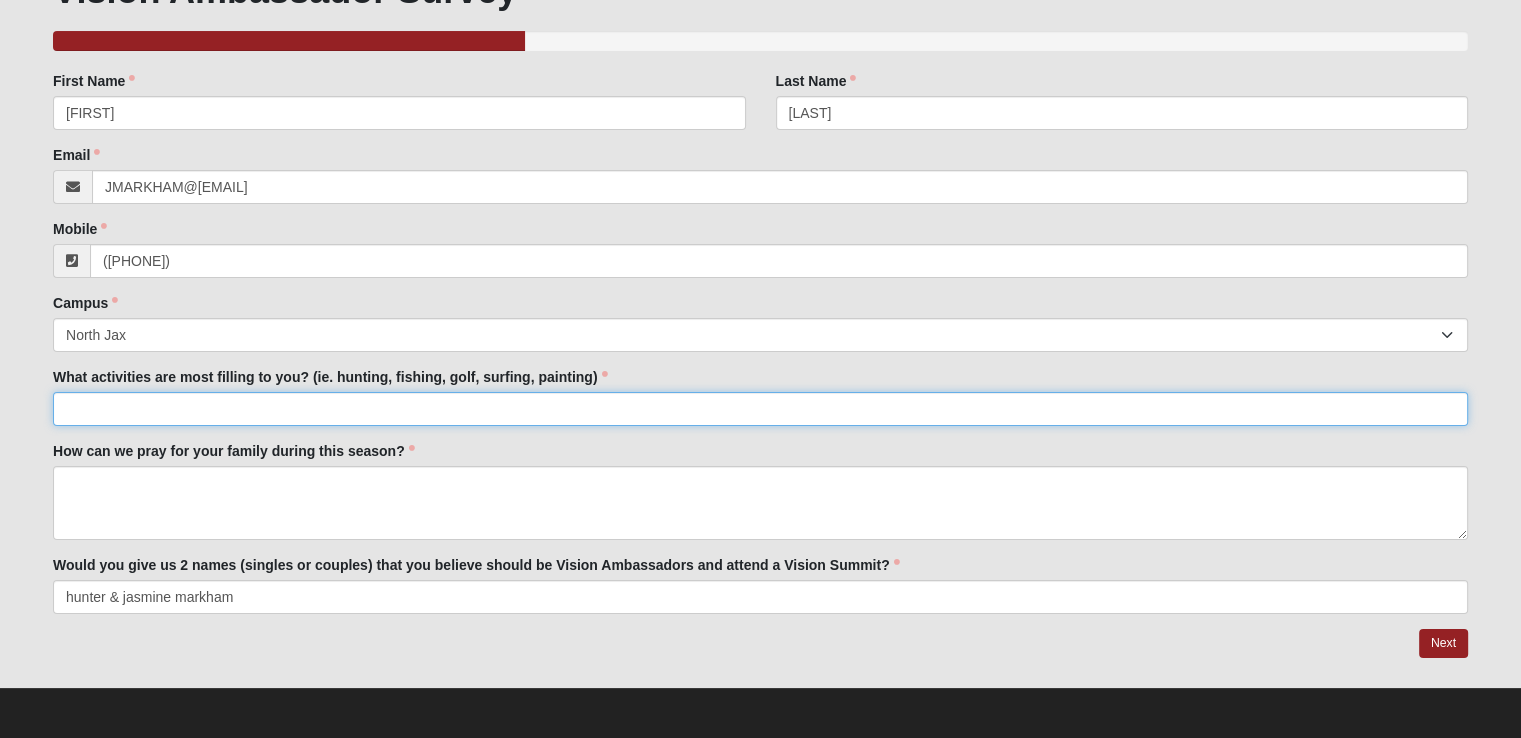 click on "What activities are most filling to you? (ie. hunting, fishing, golf, surfing, painting)" at bounding box center (760, 409) 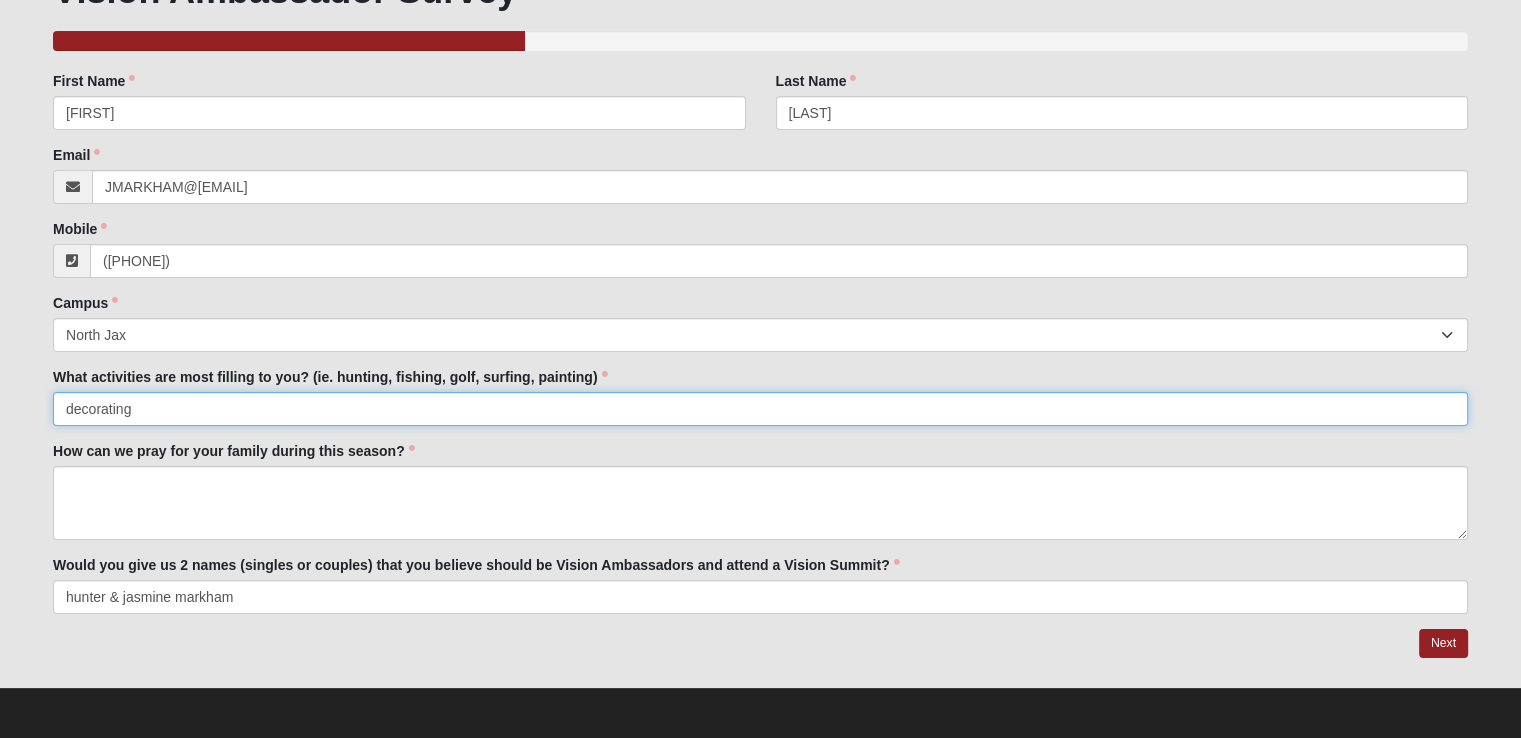 type on "decorating" 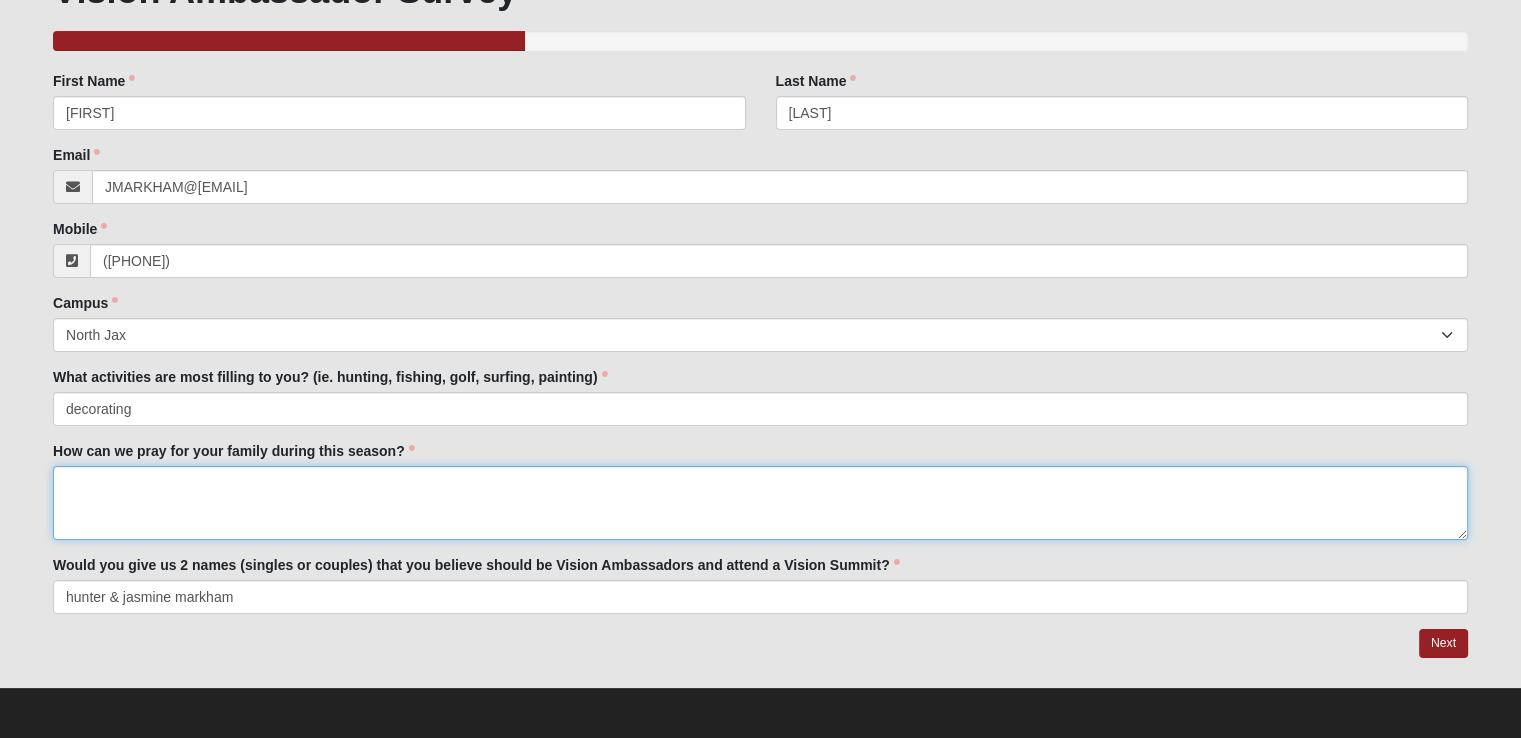 click on "How can we pray for your family during this season?" at bounding box center [760, 503] 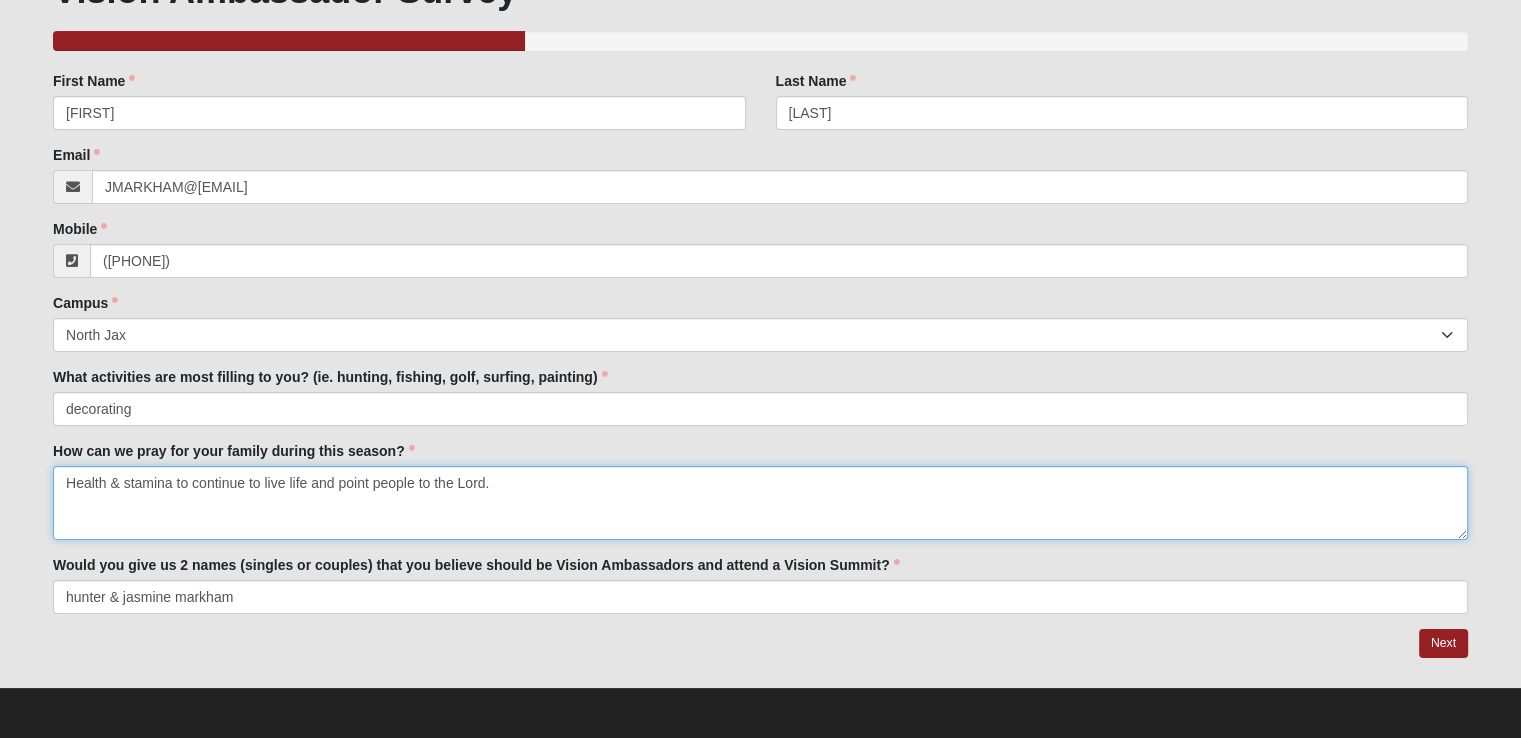 type on "Health & stamina to continue to live life and point people to the Lord." 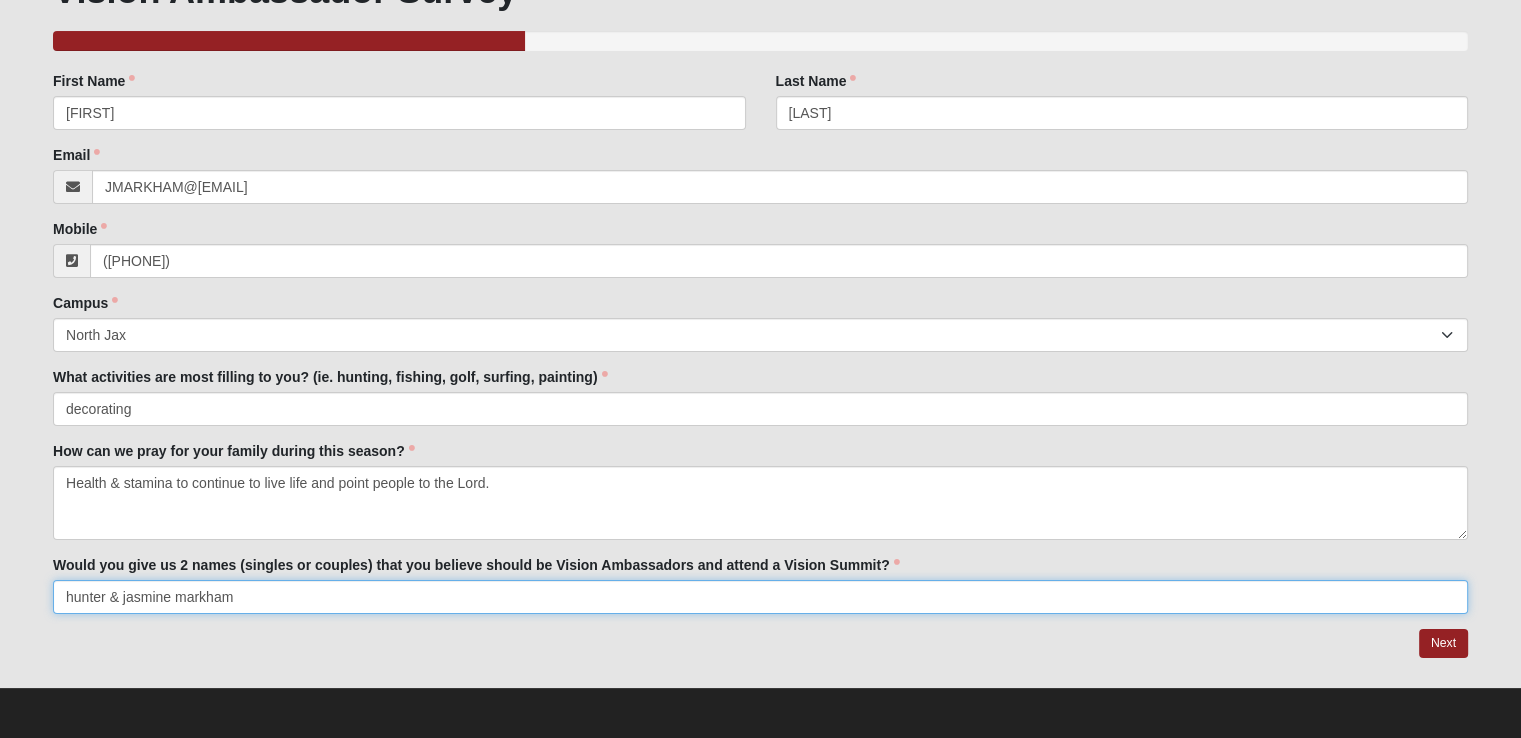click on "hunter & jasmine markham" at bounding box center [760, 597] 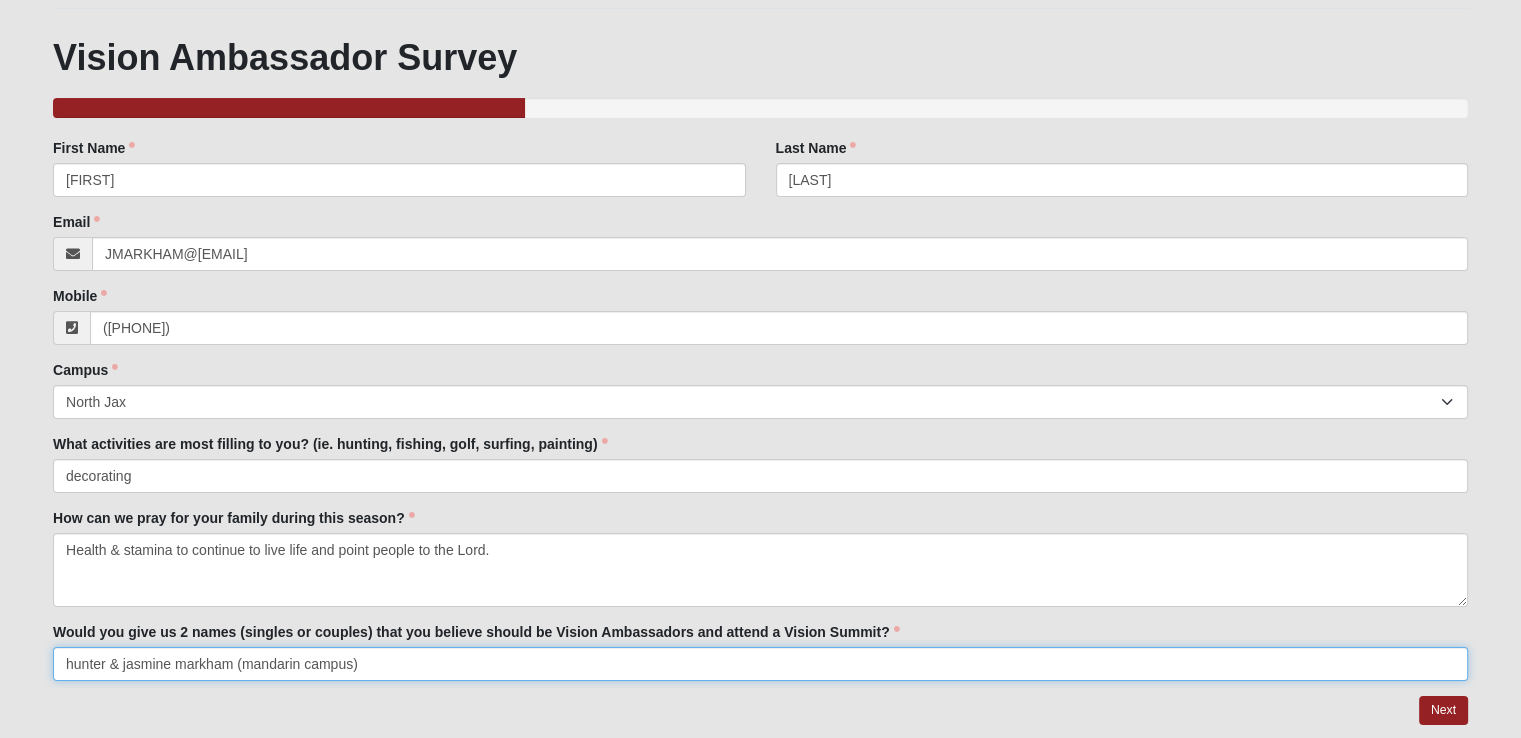 scroll, scrollTop: 66, scrollLeft: 0, axis: vertical 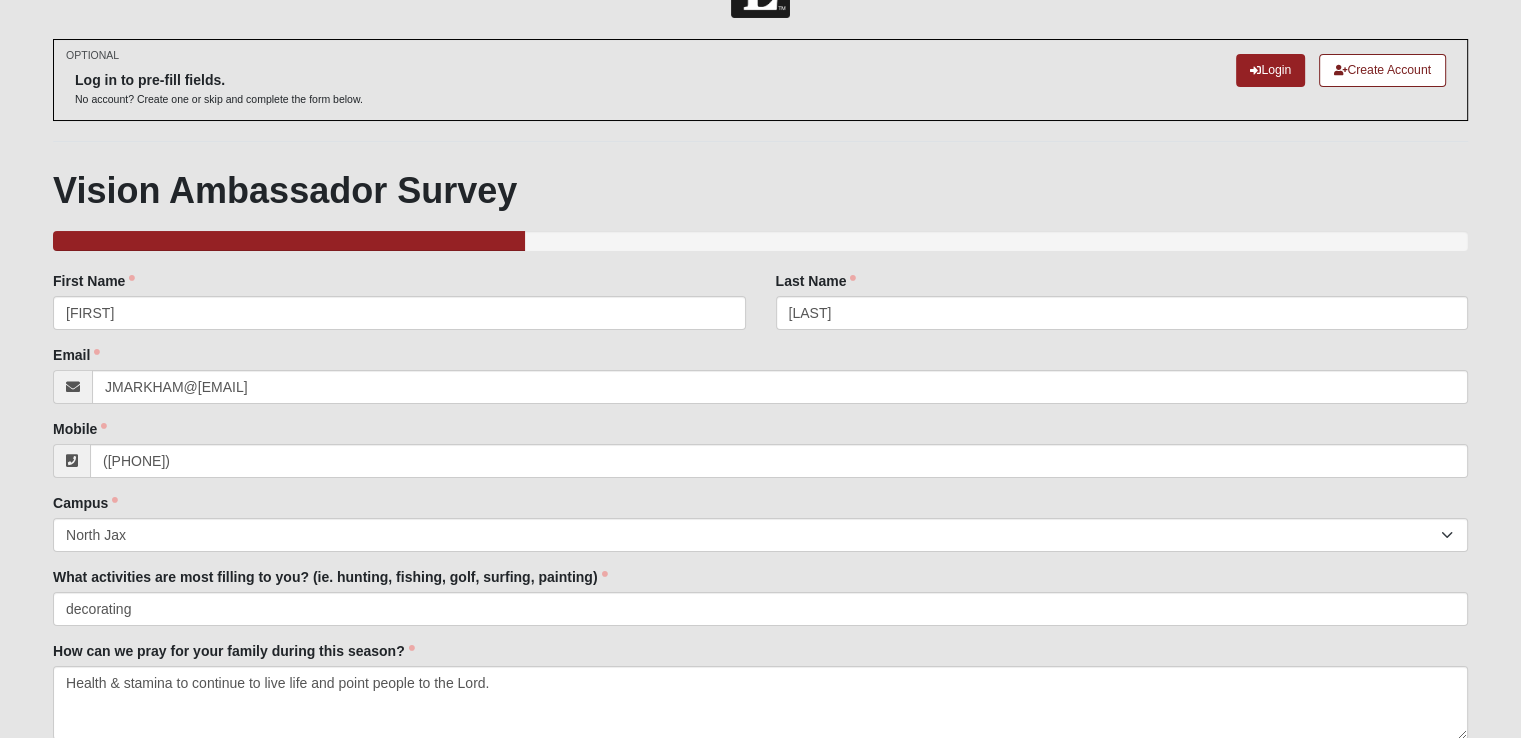 type on "hunter & jasmine markham (mandarin campus)" 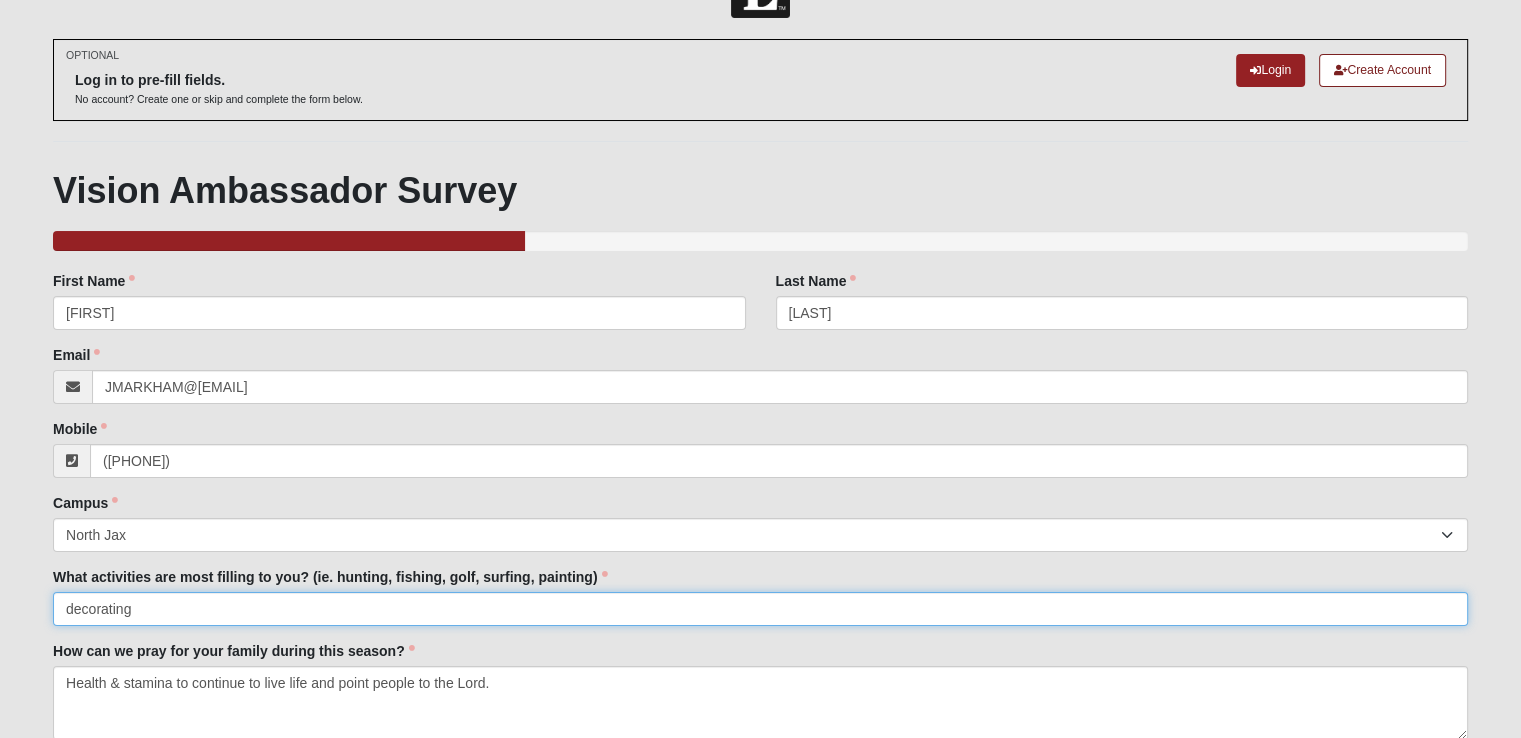 click on "decorating" at bounding box center [760, 609] 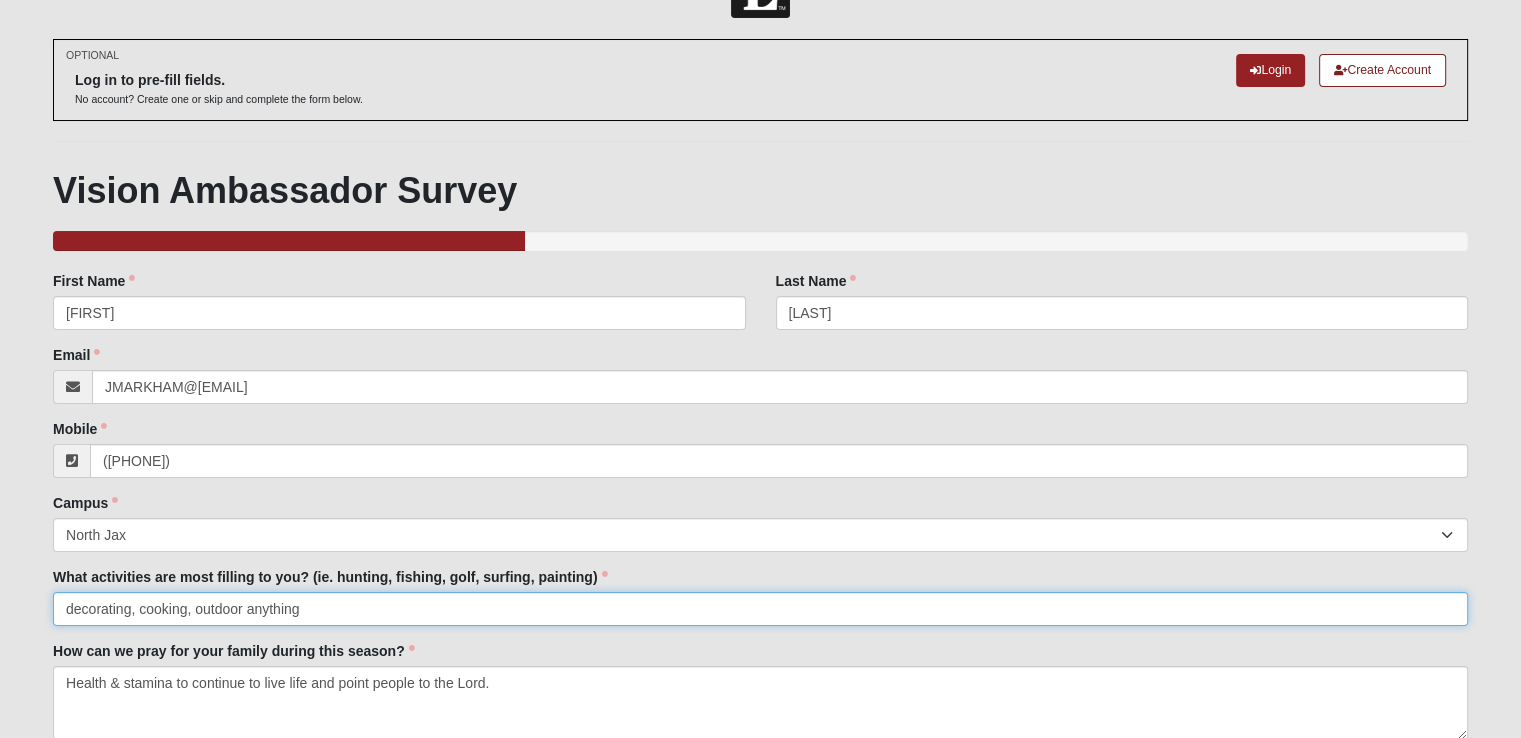 type on "decorating, cooking, outdoor anything" 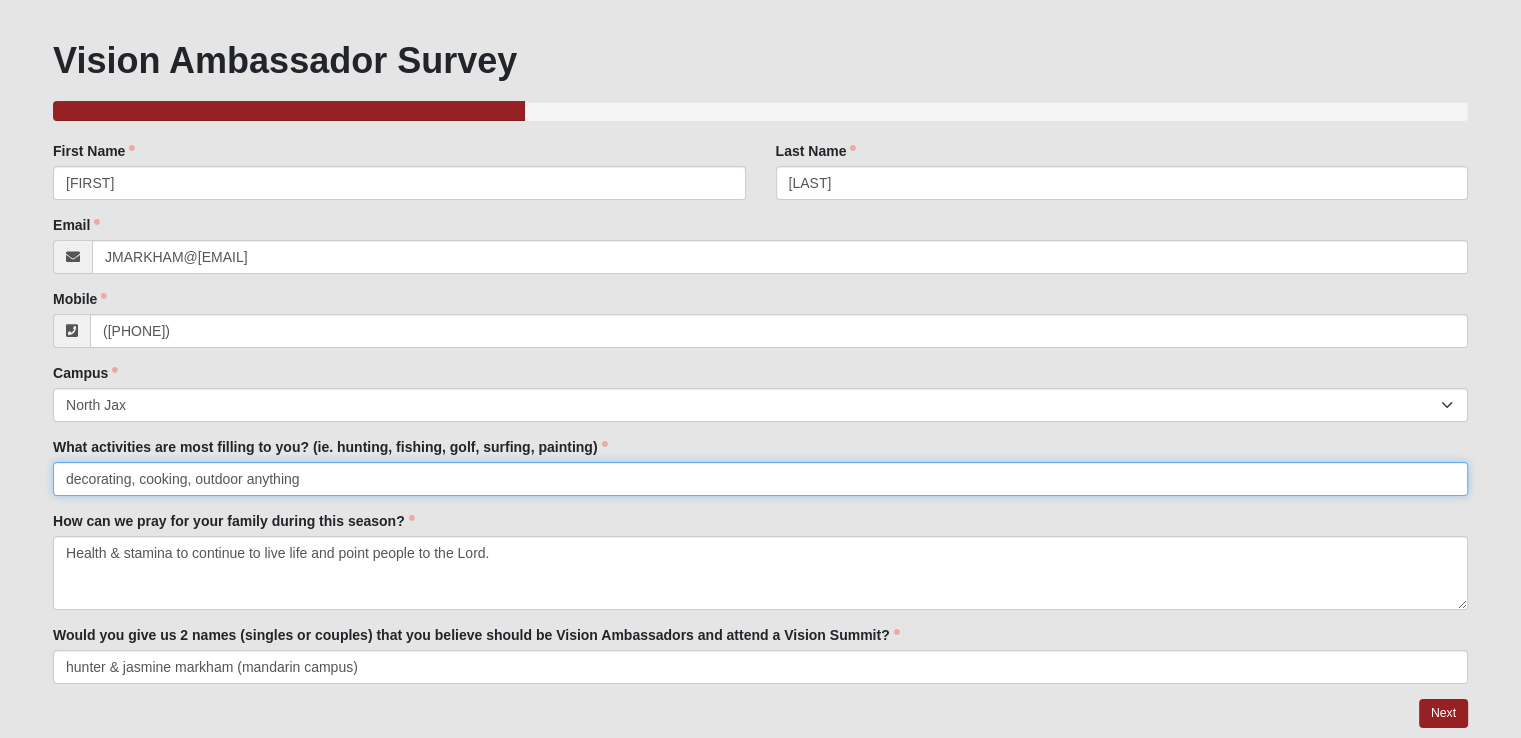 scroll, scrollTop: 266, scrollLeft: 0, axis: vertical 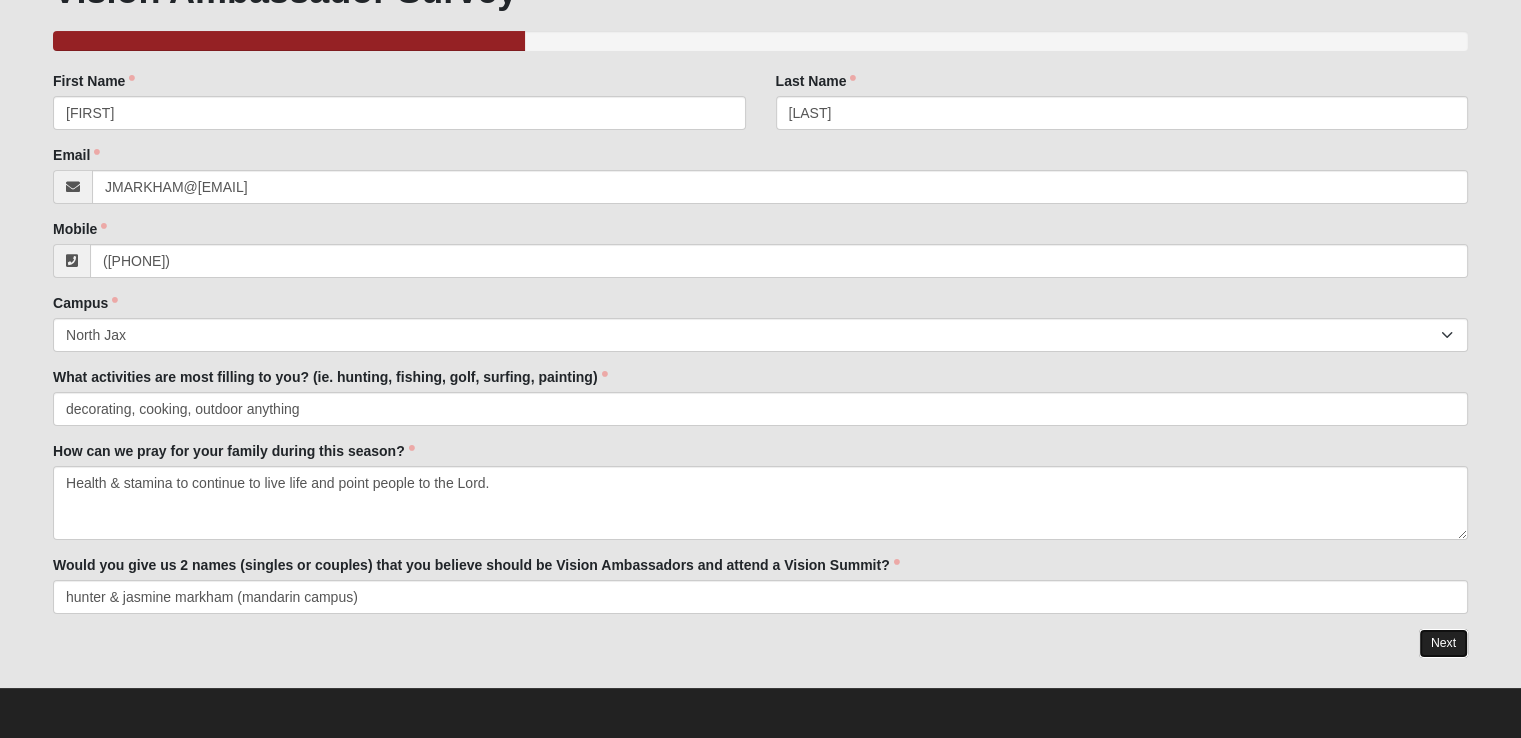 click on "Next" at bounding box center (1443, 643) 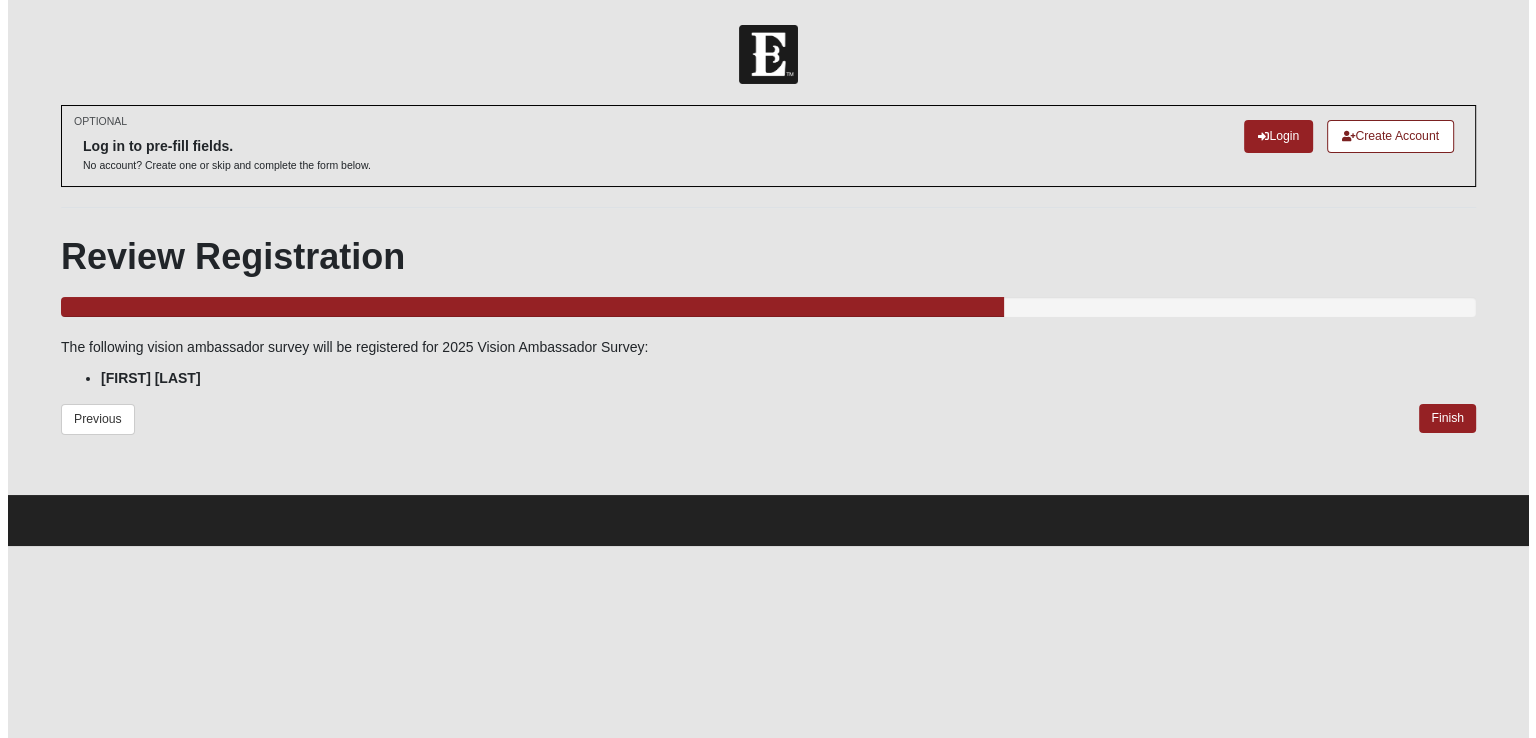 scroll, scrollTop: 0, scrollLeft: 0, axis: both 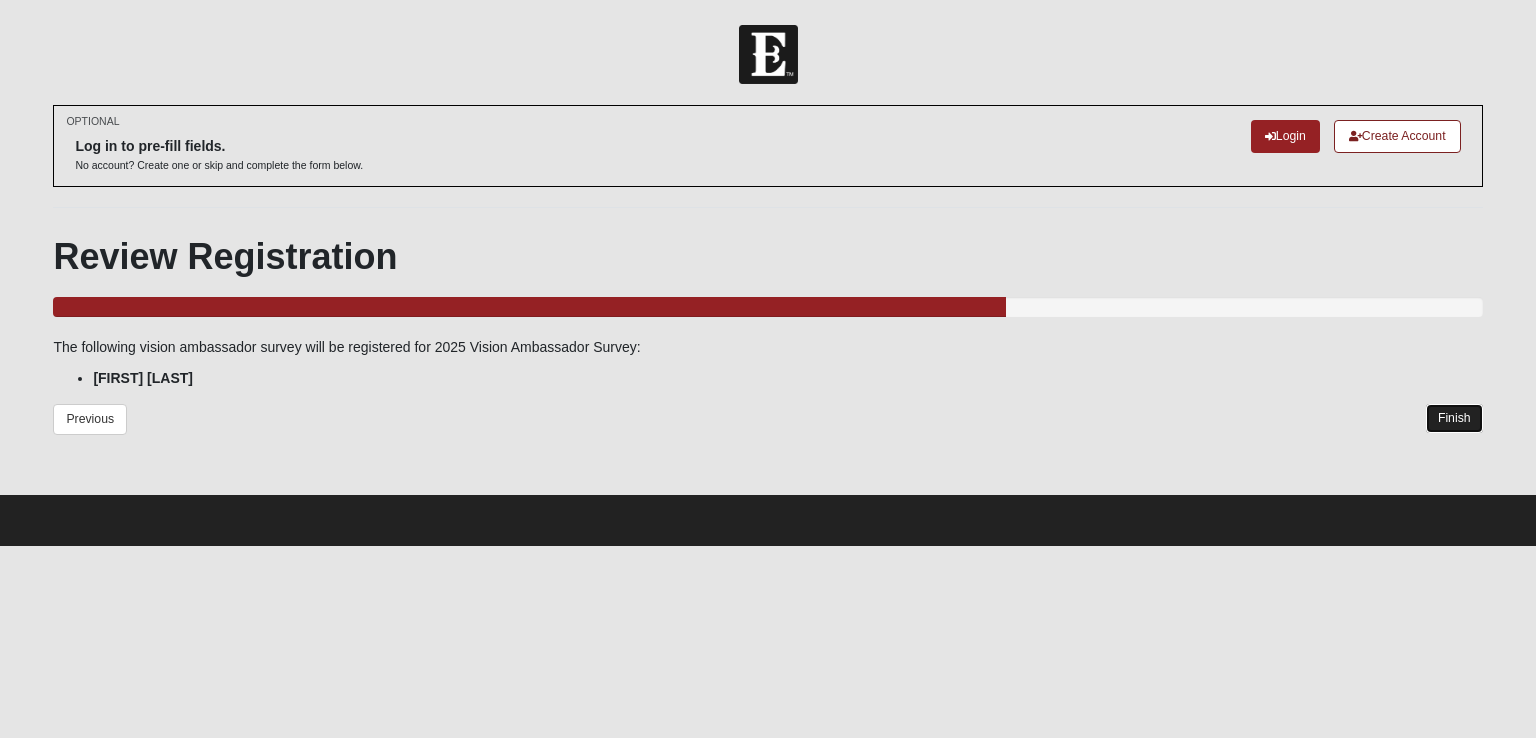 click on "Finish" at bounding box center (1454, 418) 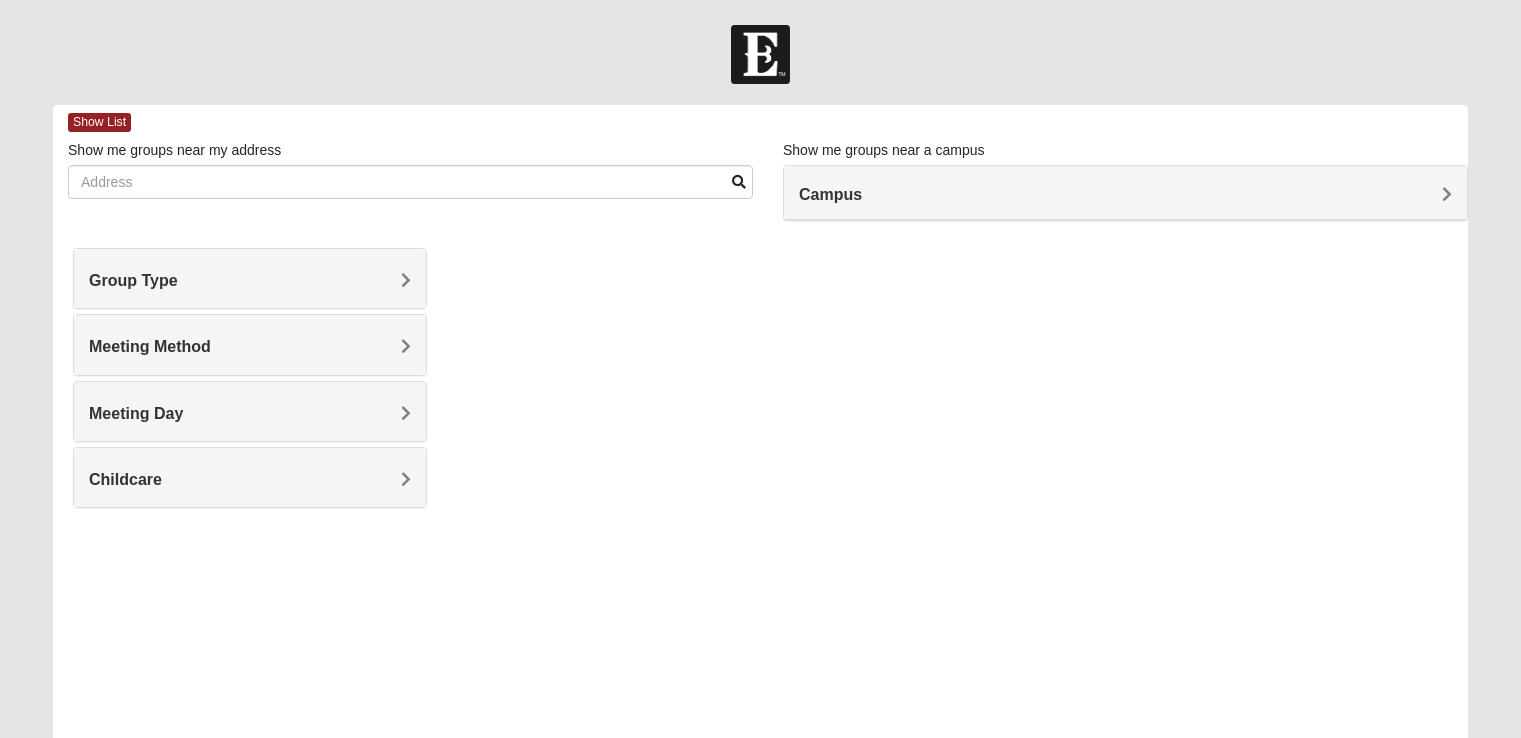 scroll, scrollTop: 0, scrollLeft: 0, axis: both 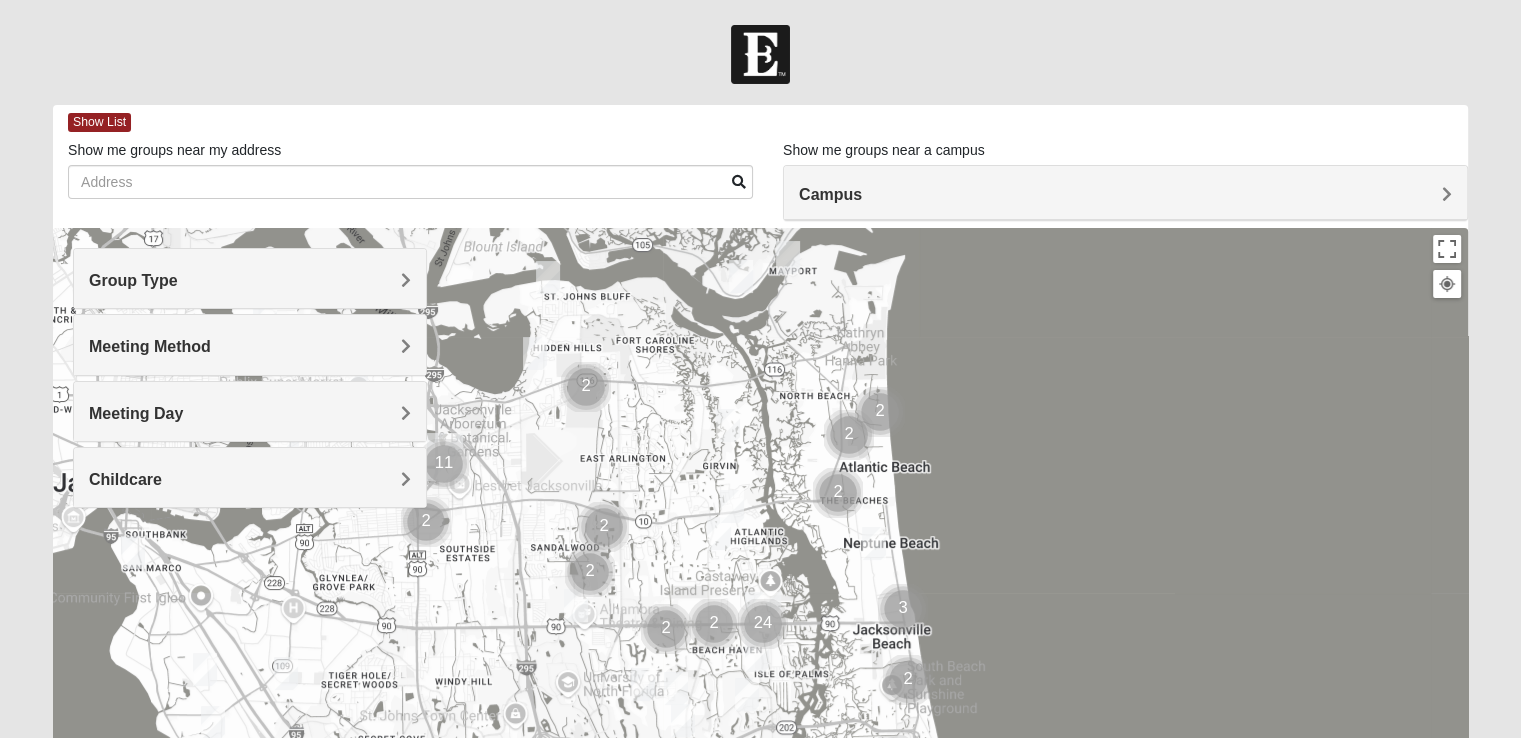 click on "Group Type" at bounding box center [133, 280] 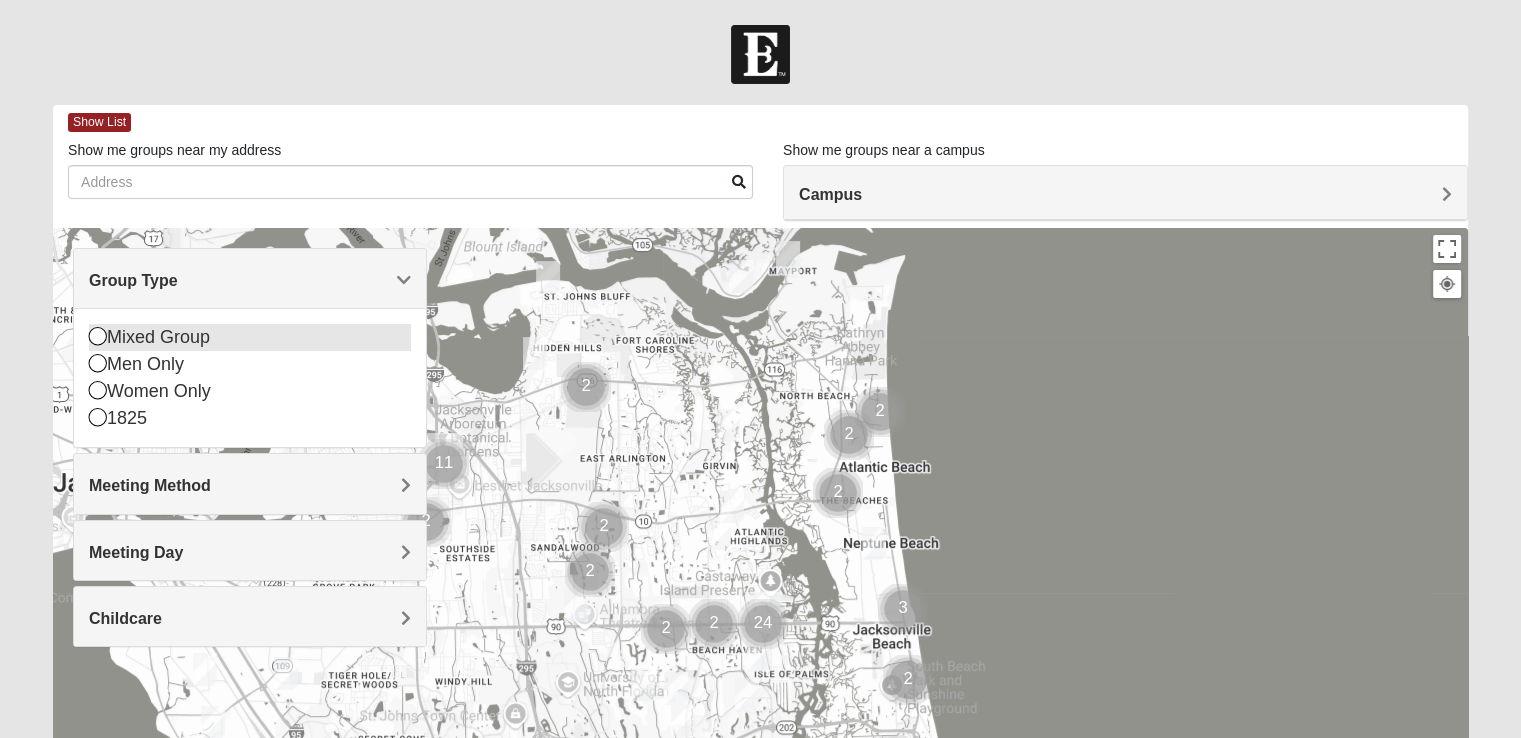 click at bounding box center (98, 336) 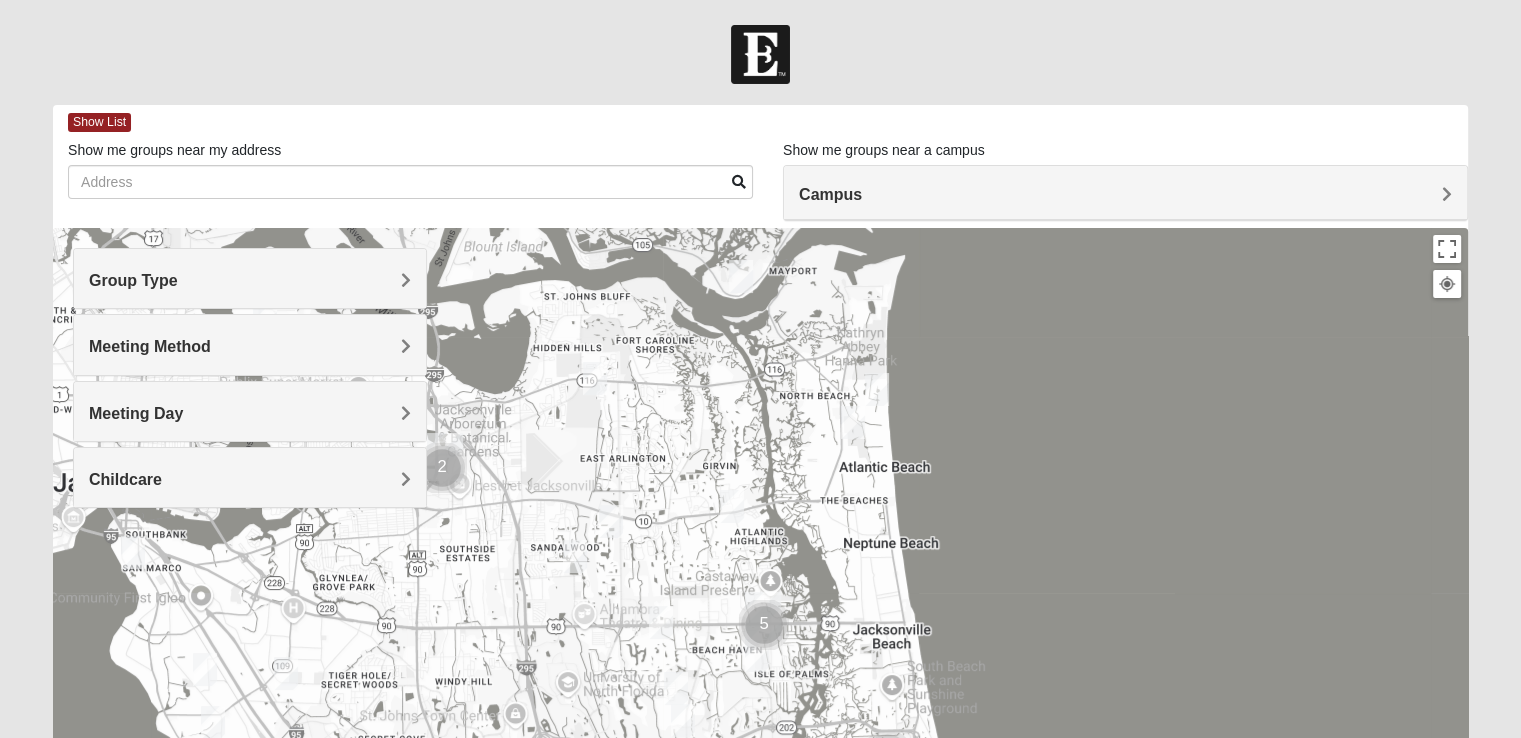 click on "Meeting Method" at bounding box center (250, 346) 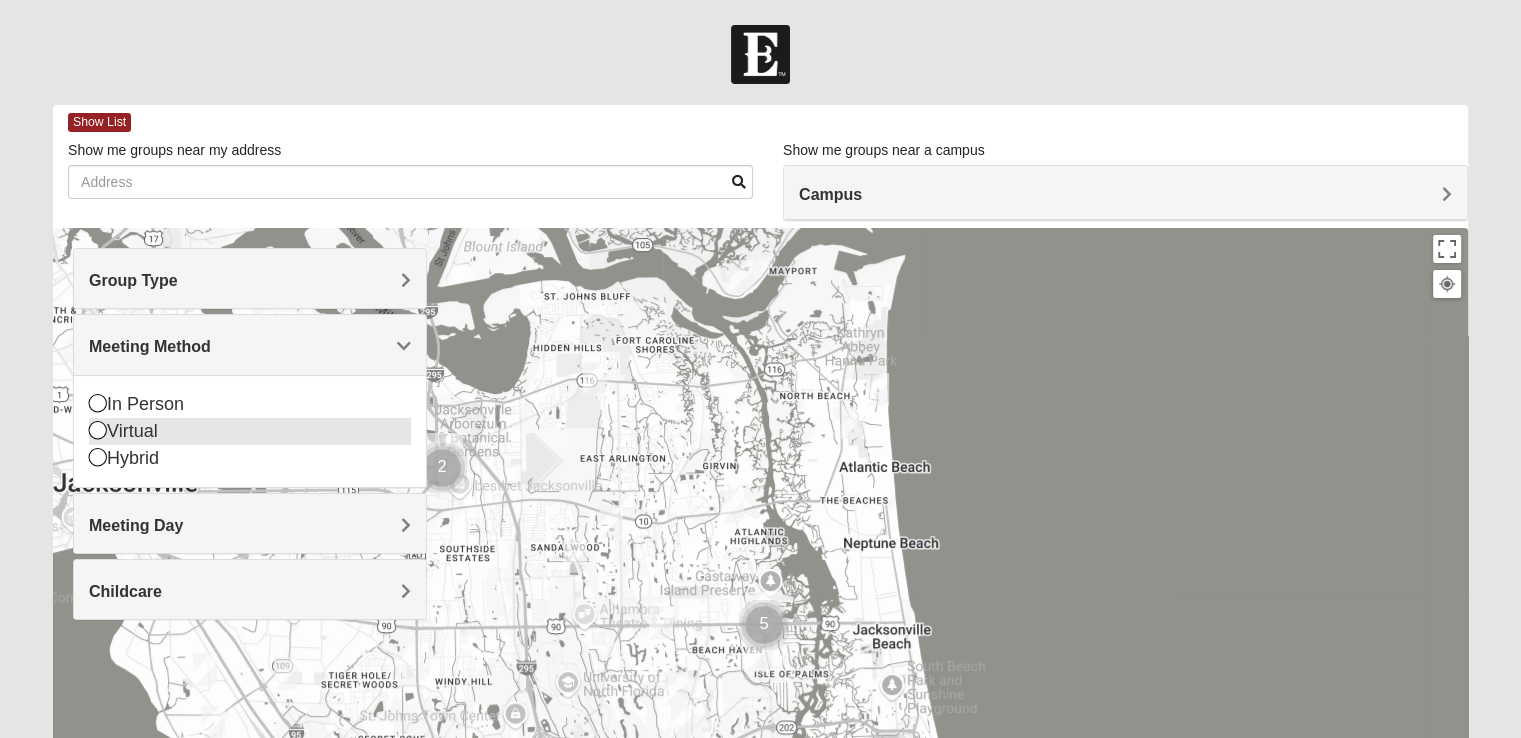 click at bounding box center (98, 430) 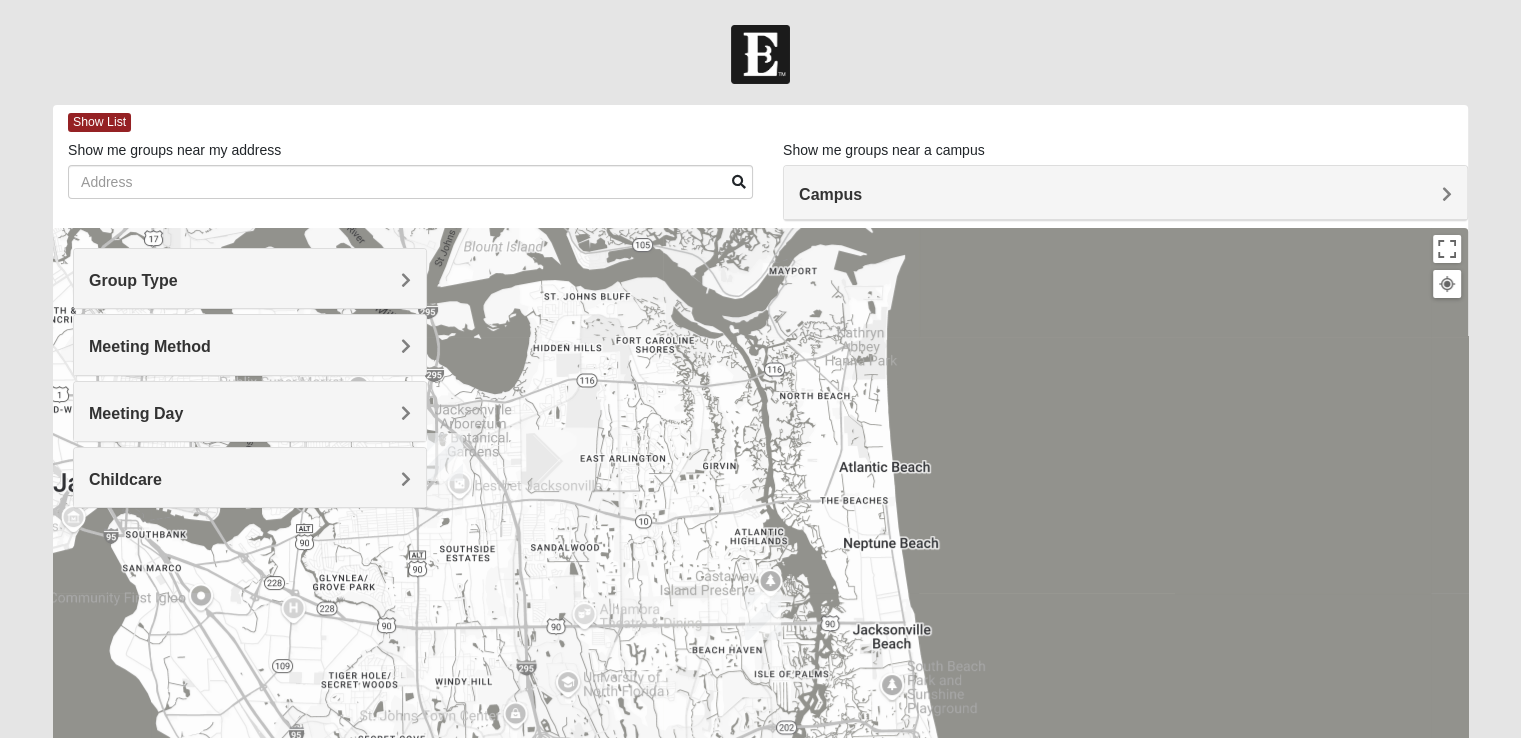 click on "Meeting Day" at bounding box center [250, 411] 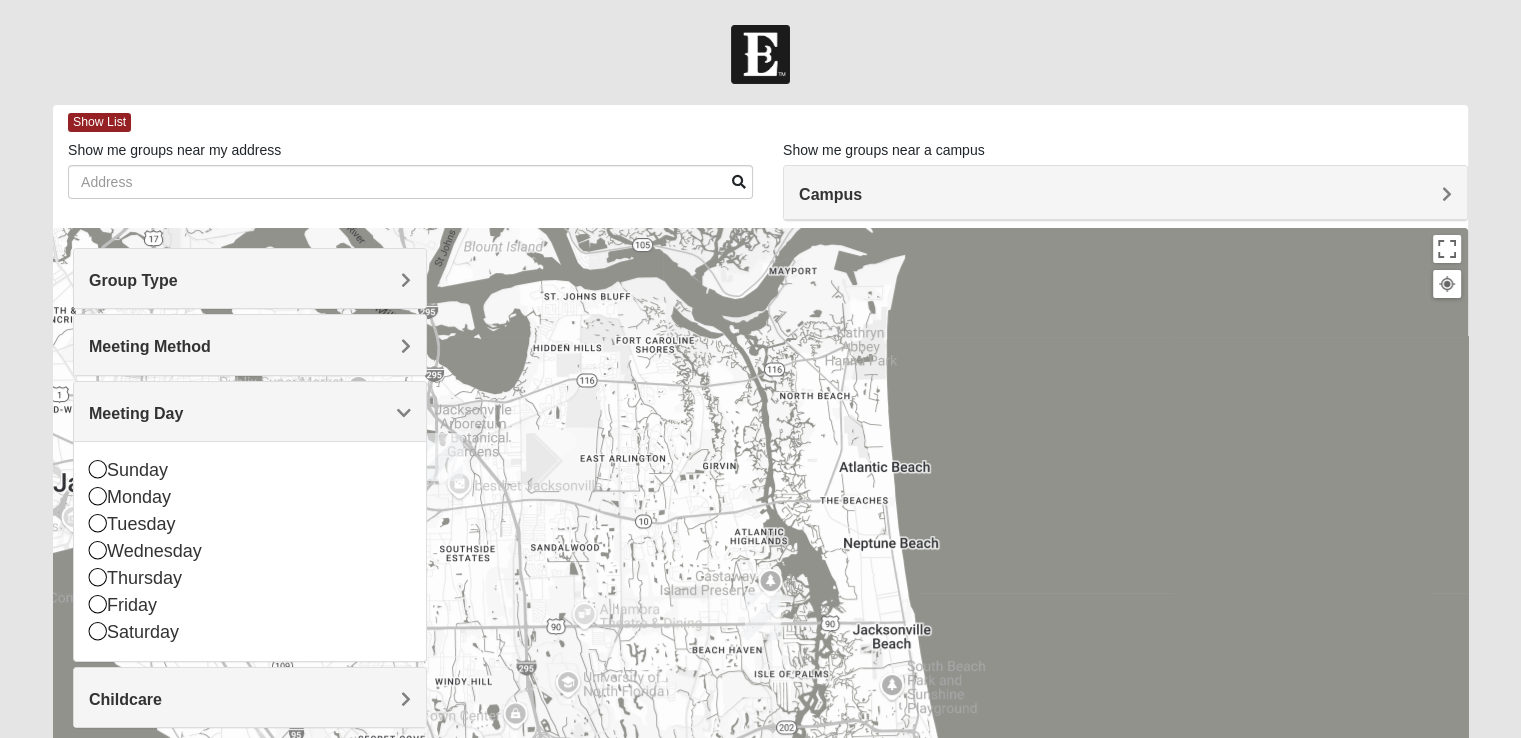 click at bounding box center [760, 628] 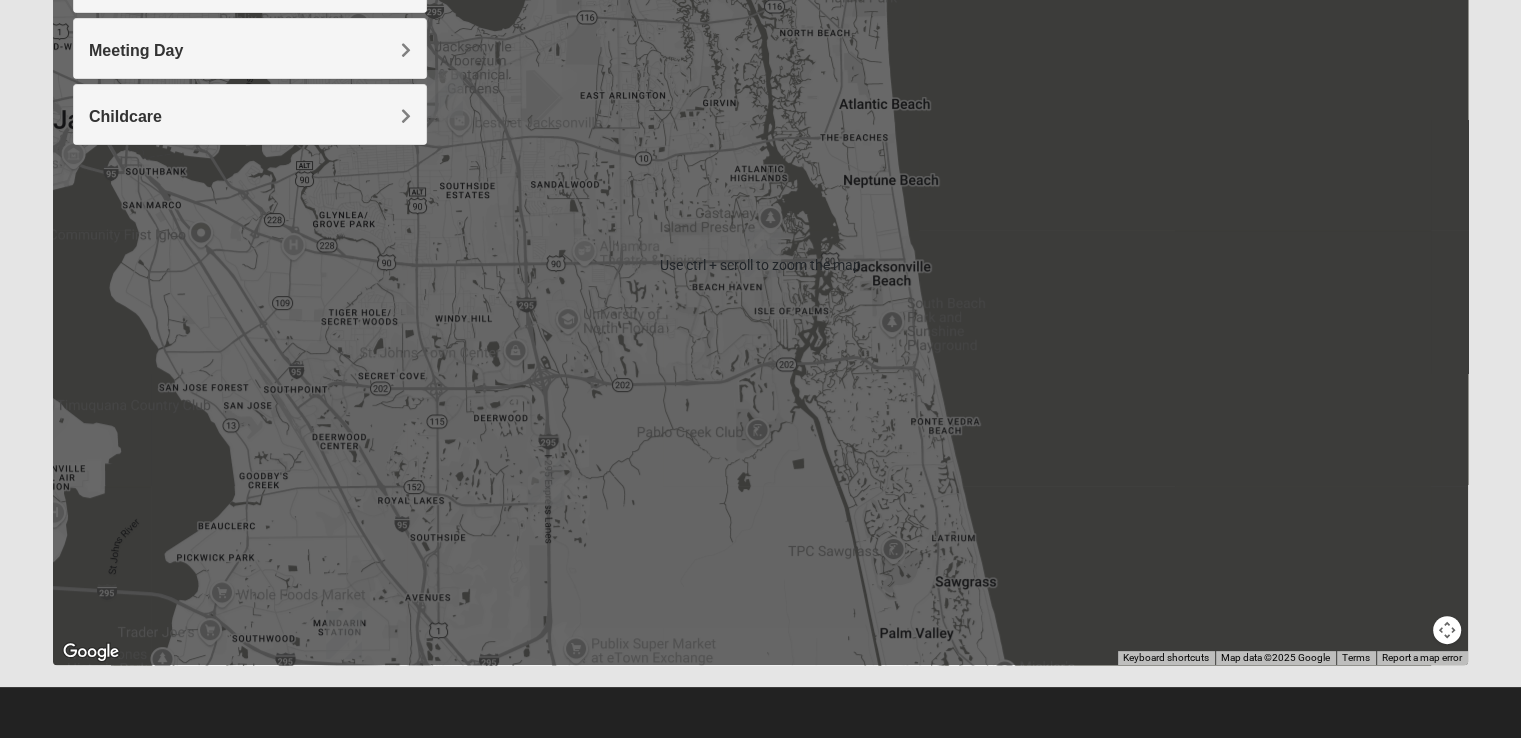 scroll, scrollTop: 0, scrollLeft: 0, axis: both 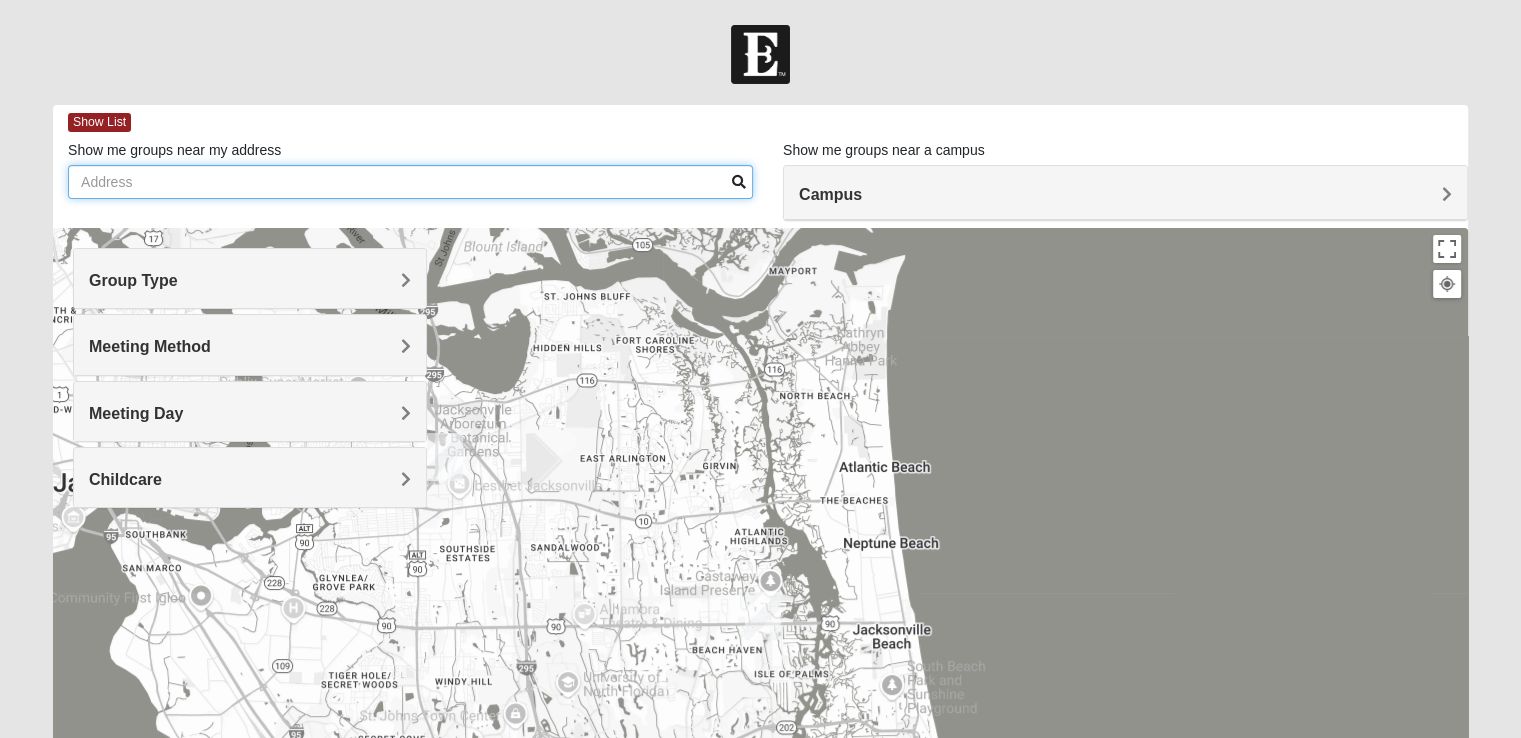 click on "Show me groups near my address" at bounding box center [410, 182] 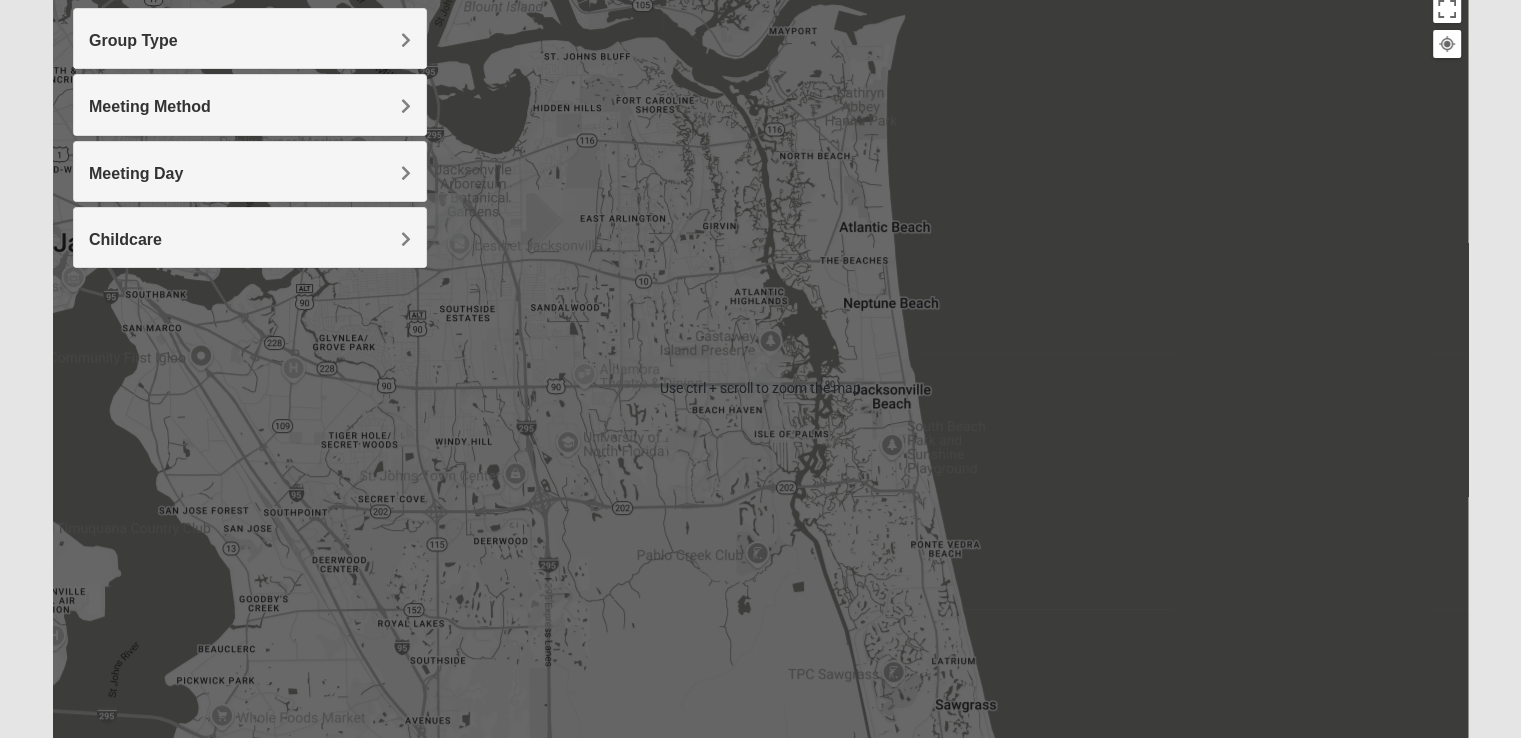 scroll, scrollTop: 63, scrollLeft: 0, axis: vertical 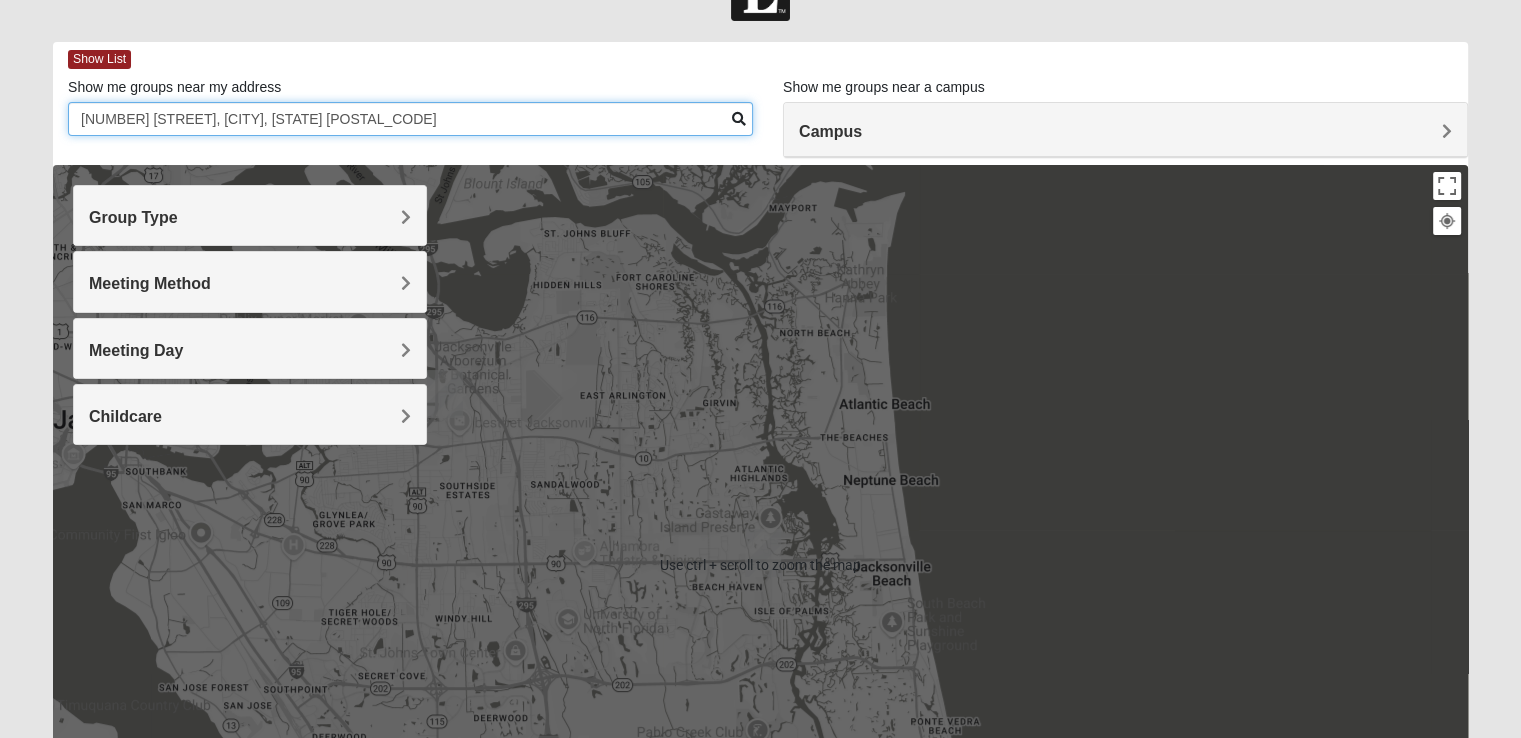 type on "[NUMBER] [STREET], [CITY], [STATE] [POSTAL_CODE]" 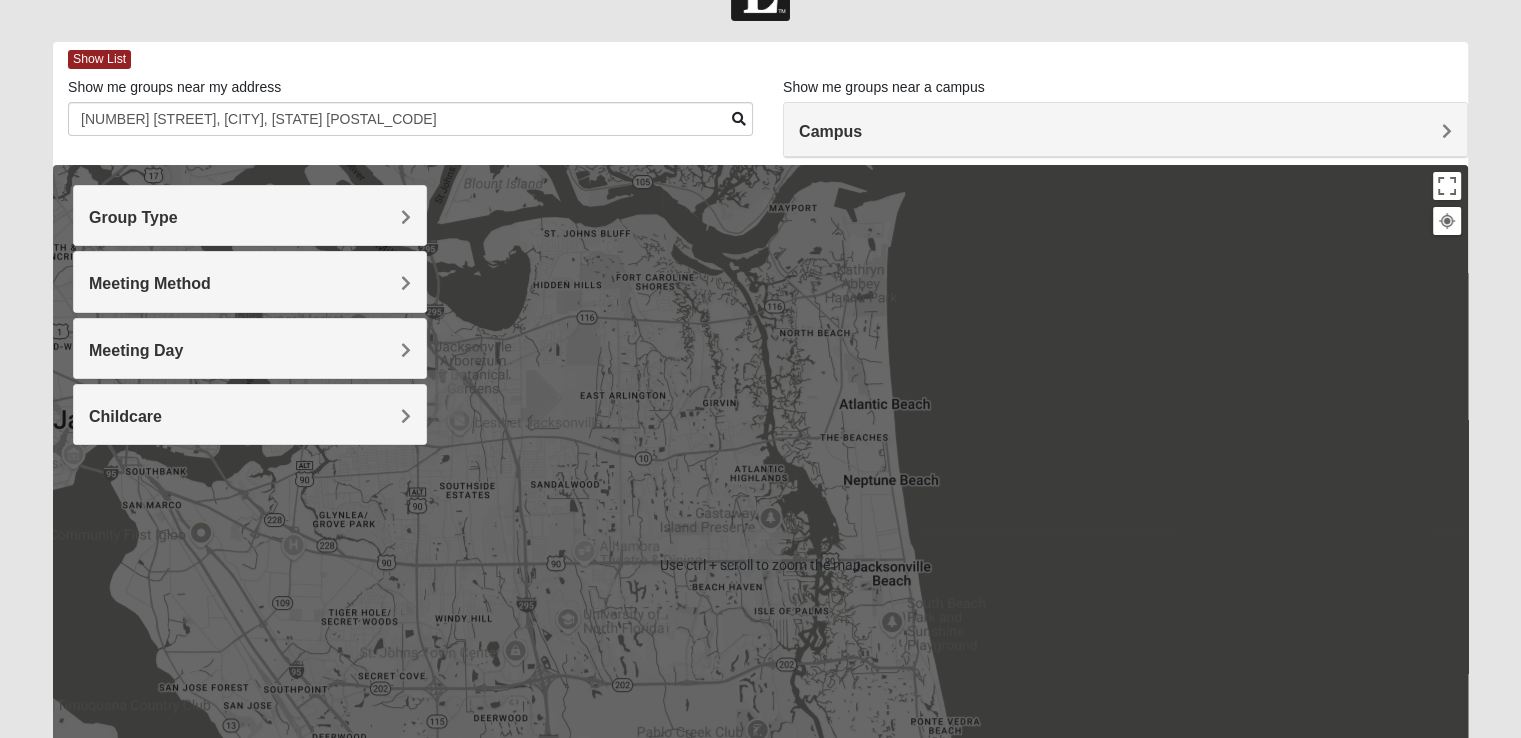 click on "Group Type" at bounding box center (250, 215) 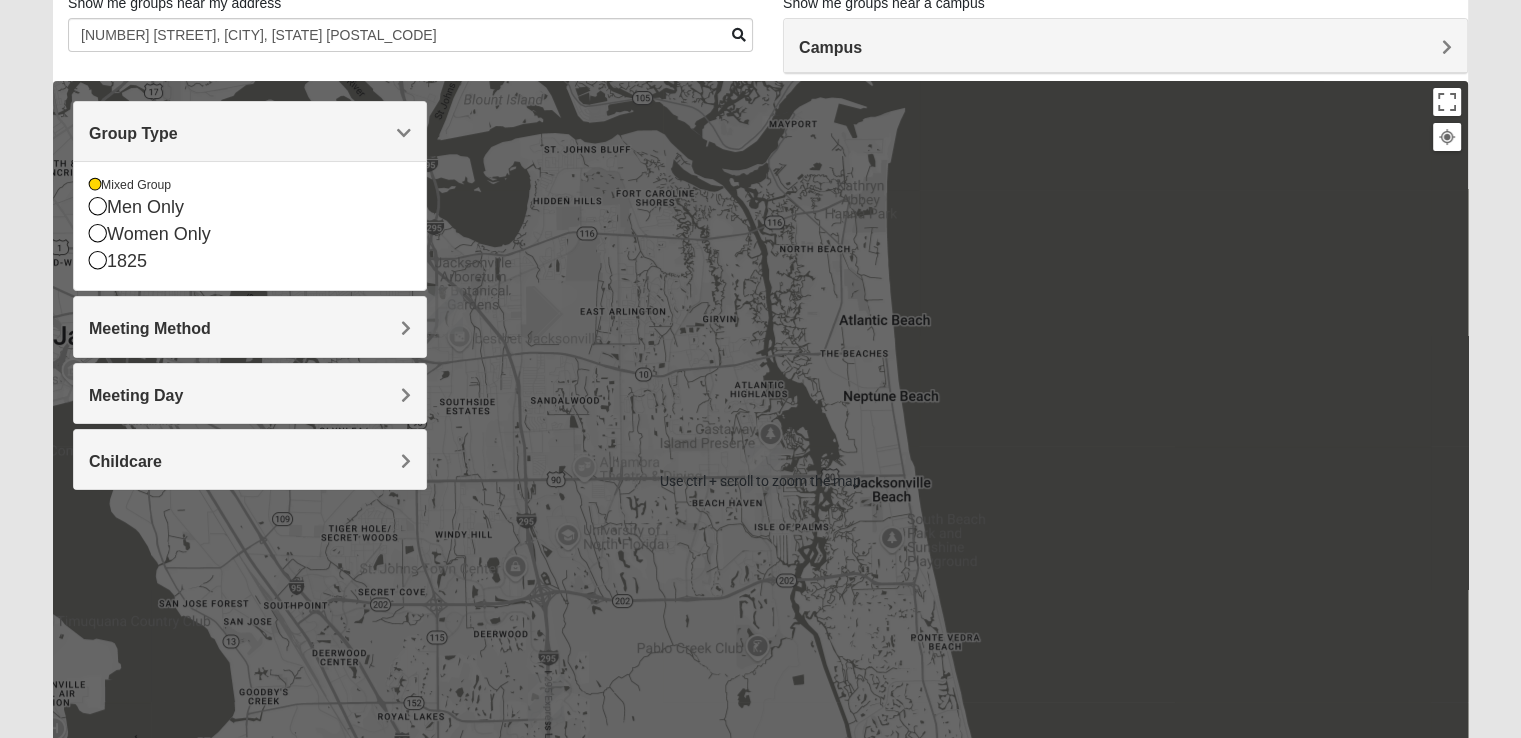 scroll, scrollTop: 163, scrollLeft: 0, axis: vertical 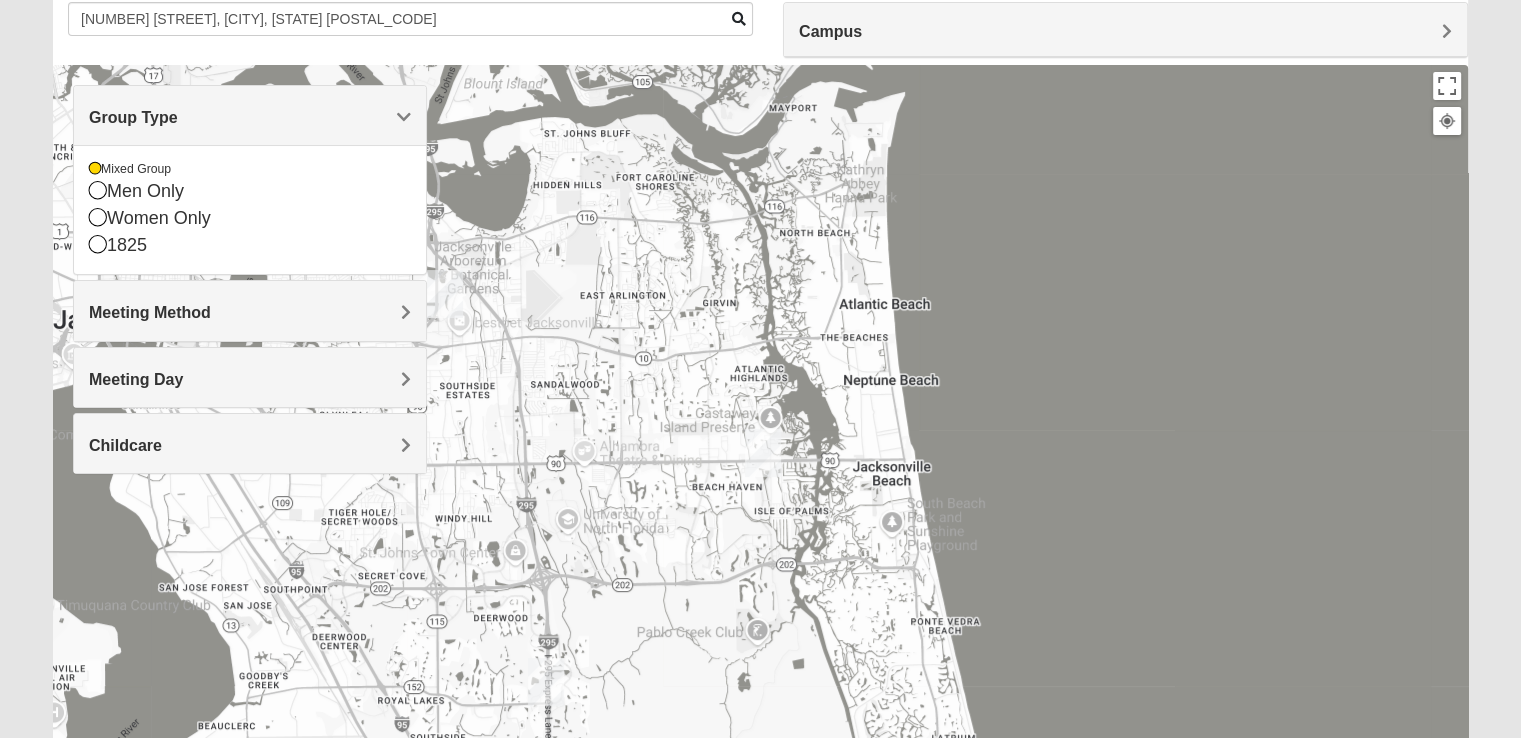 click on "Group Type" at bounding box center (133, 117) 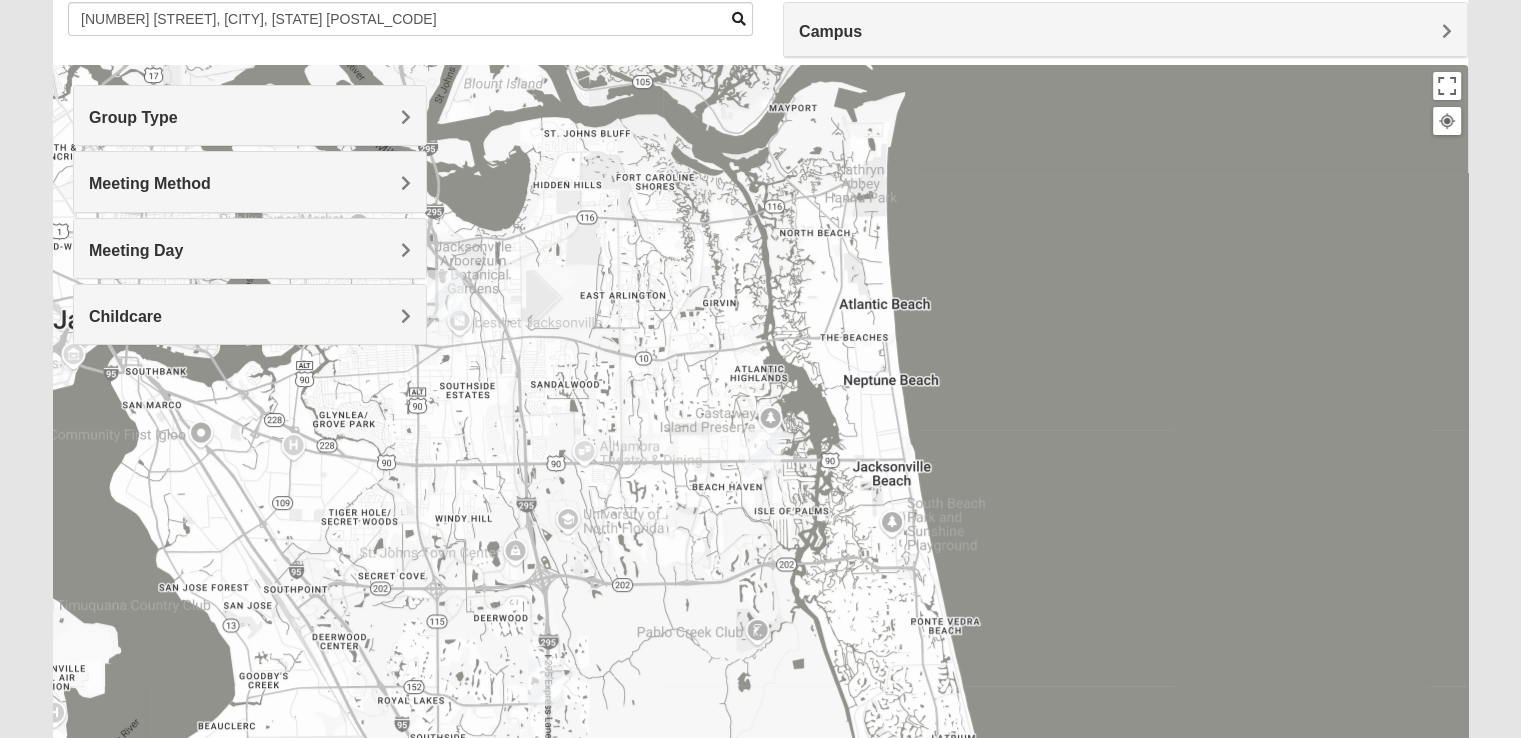 click on "Meeting Method" at bounding box center (250, 183) 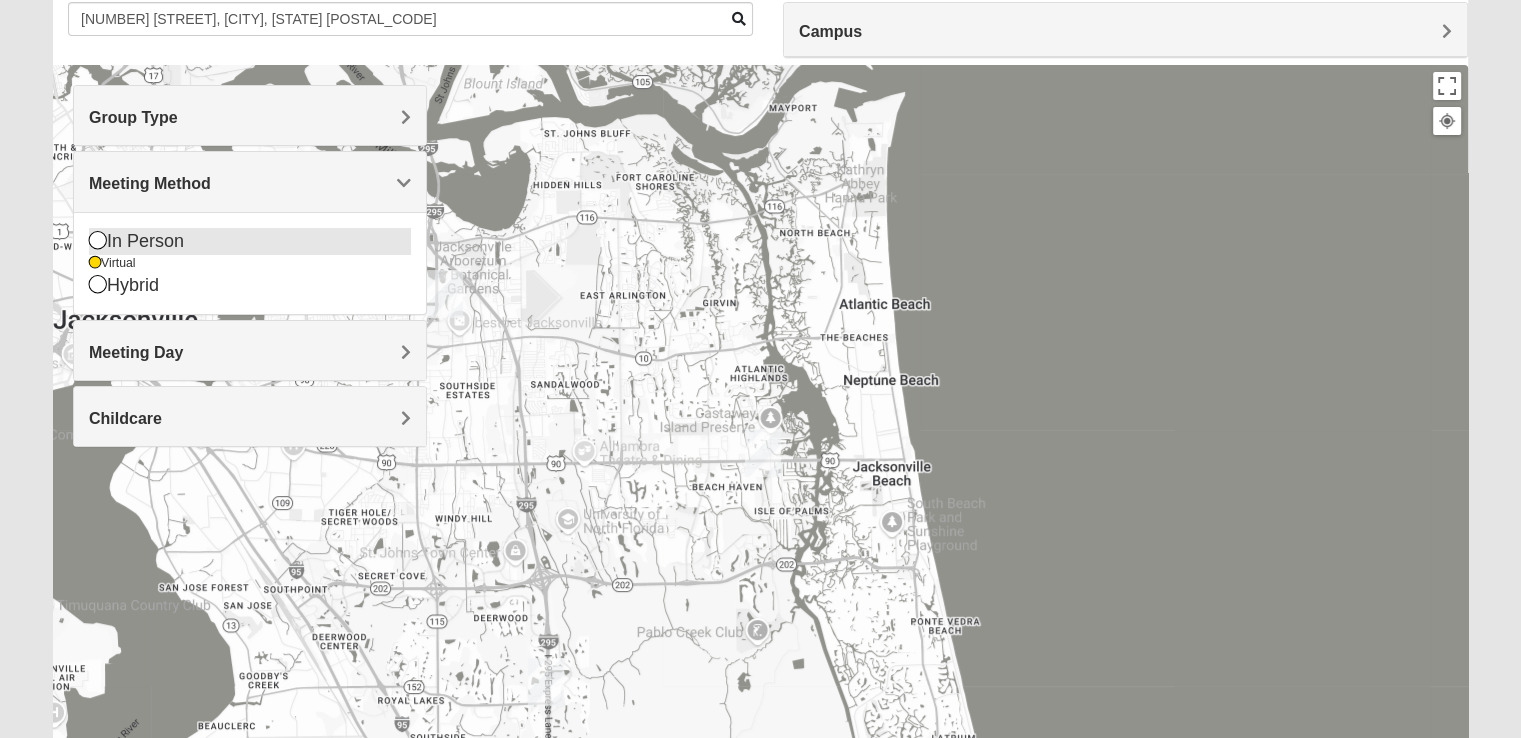 click at bounding box center (98, 240) 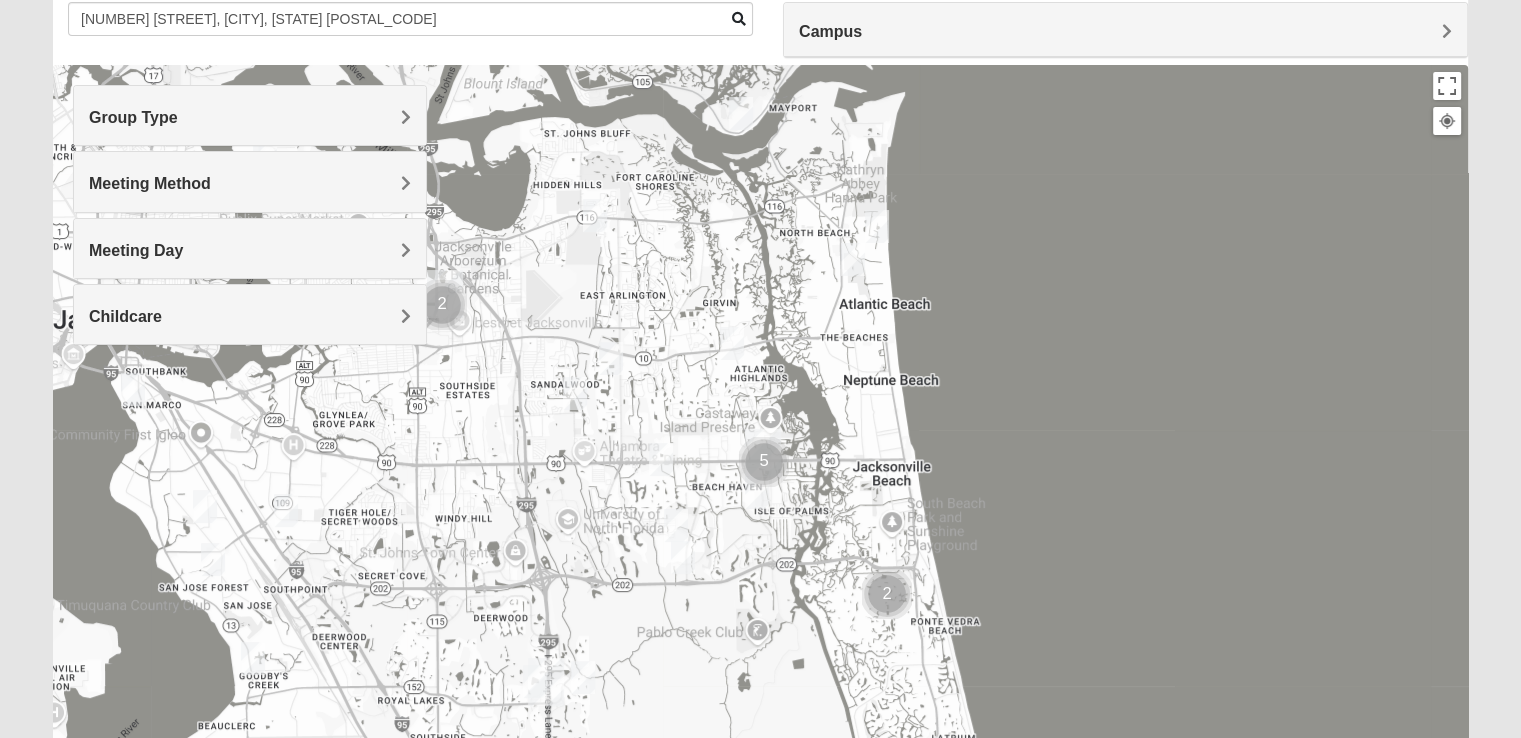 click at bounding box center (760, 465) 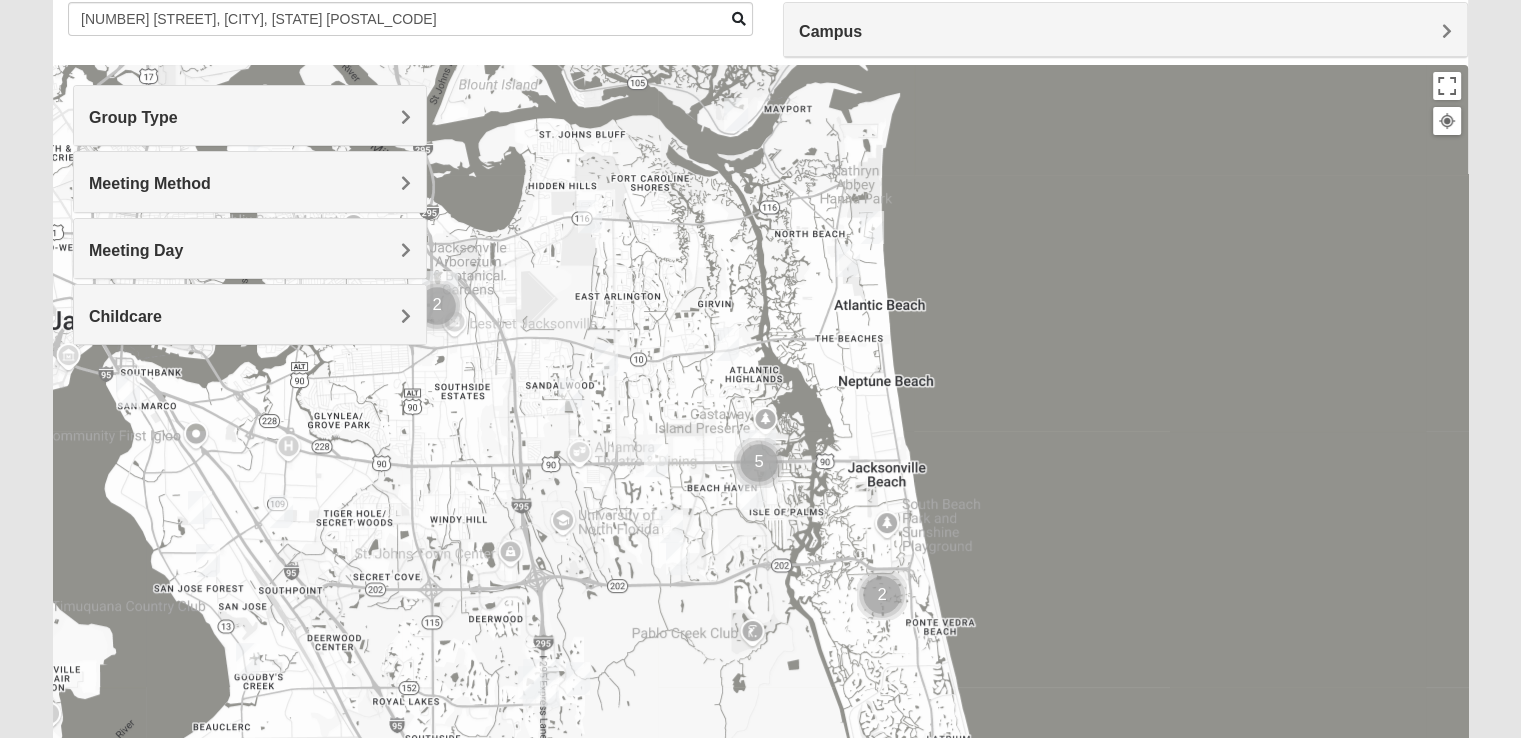 click at bounding box center [759, 463] 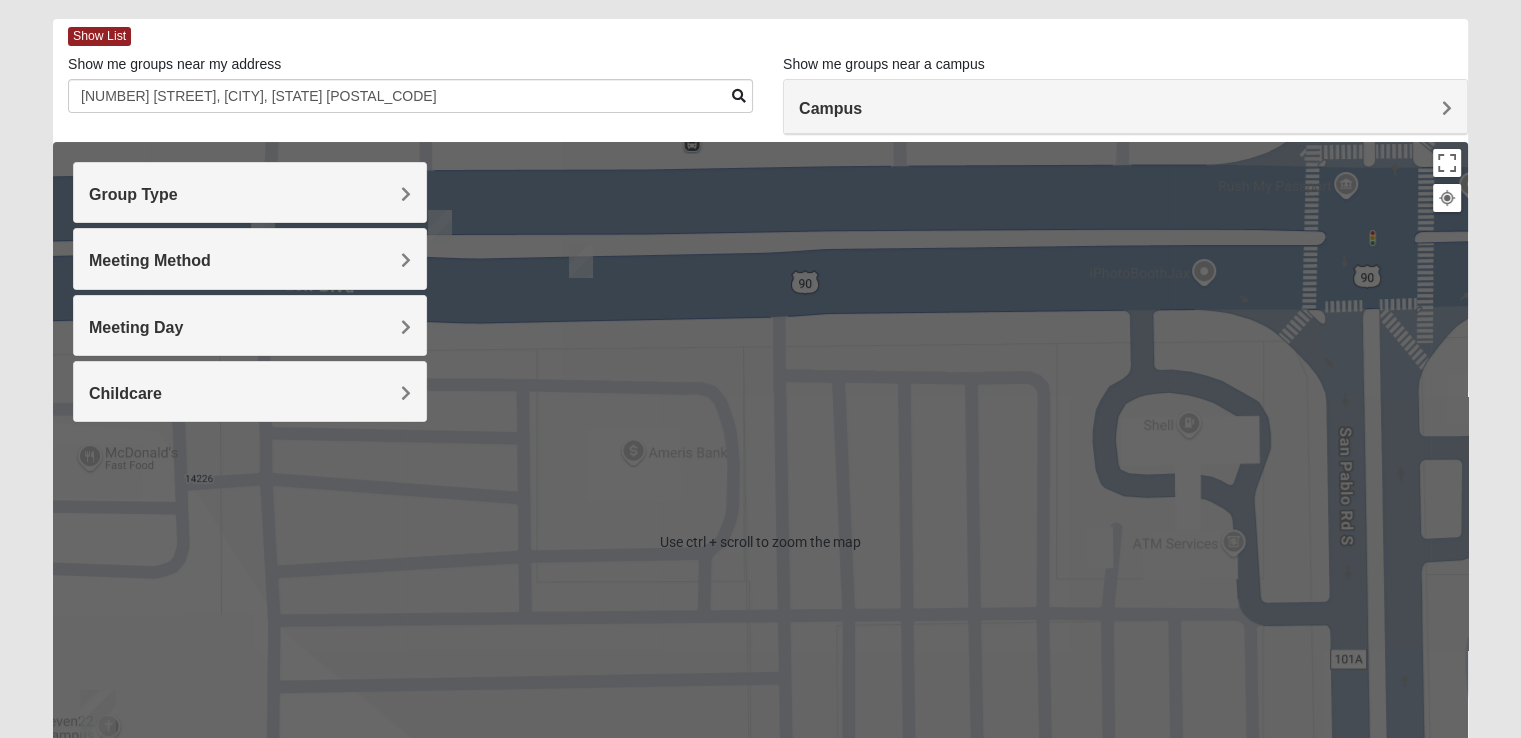 scroll, scrollTop: 0, scrollLeft: 0, axis: both 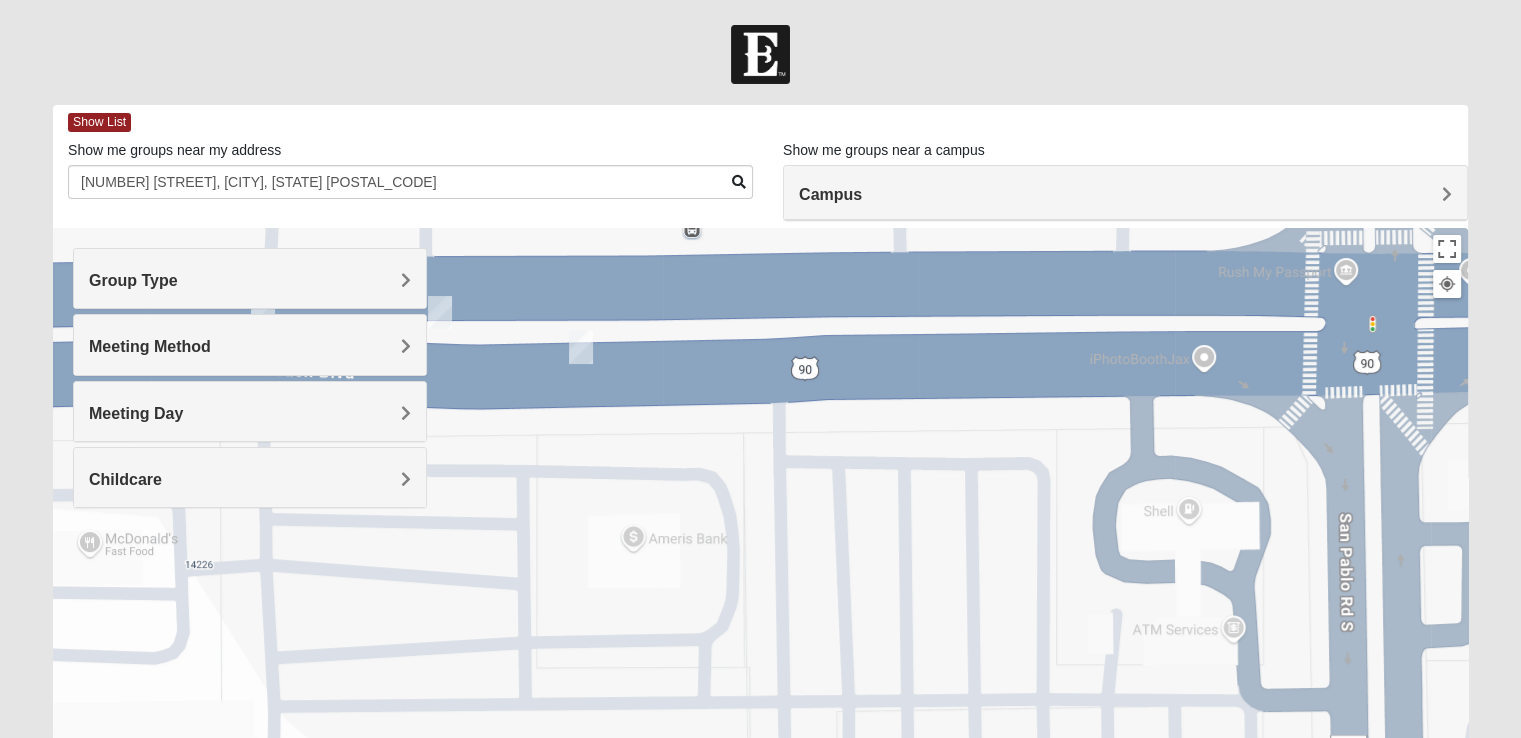 click on "Meeting Day" at bounding box center (250, 413) 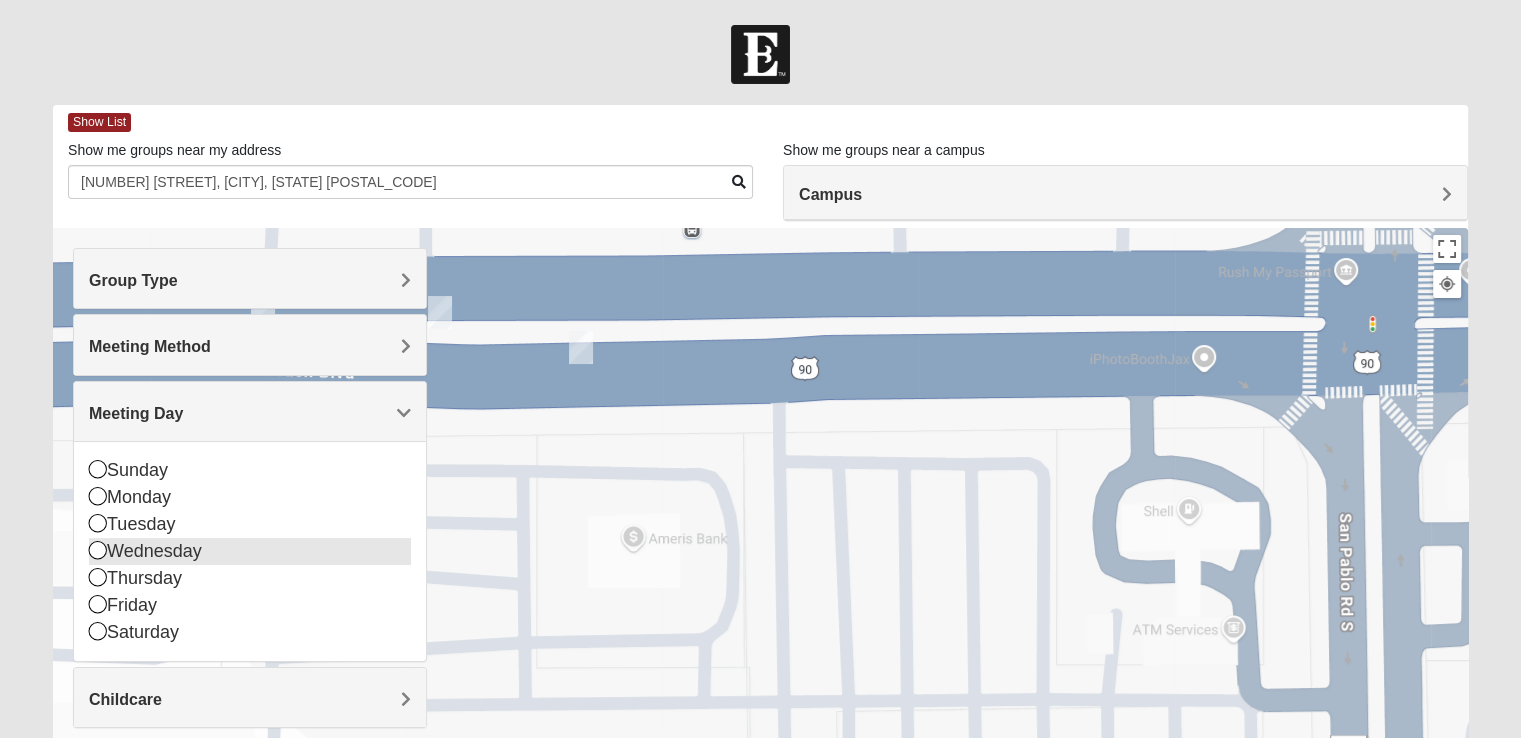 click at bounding box center (98, 550) 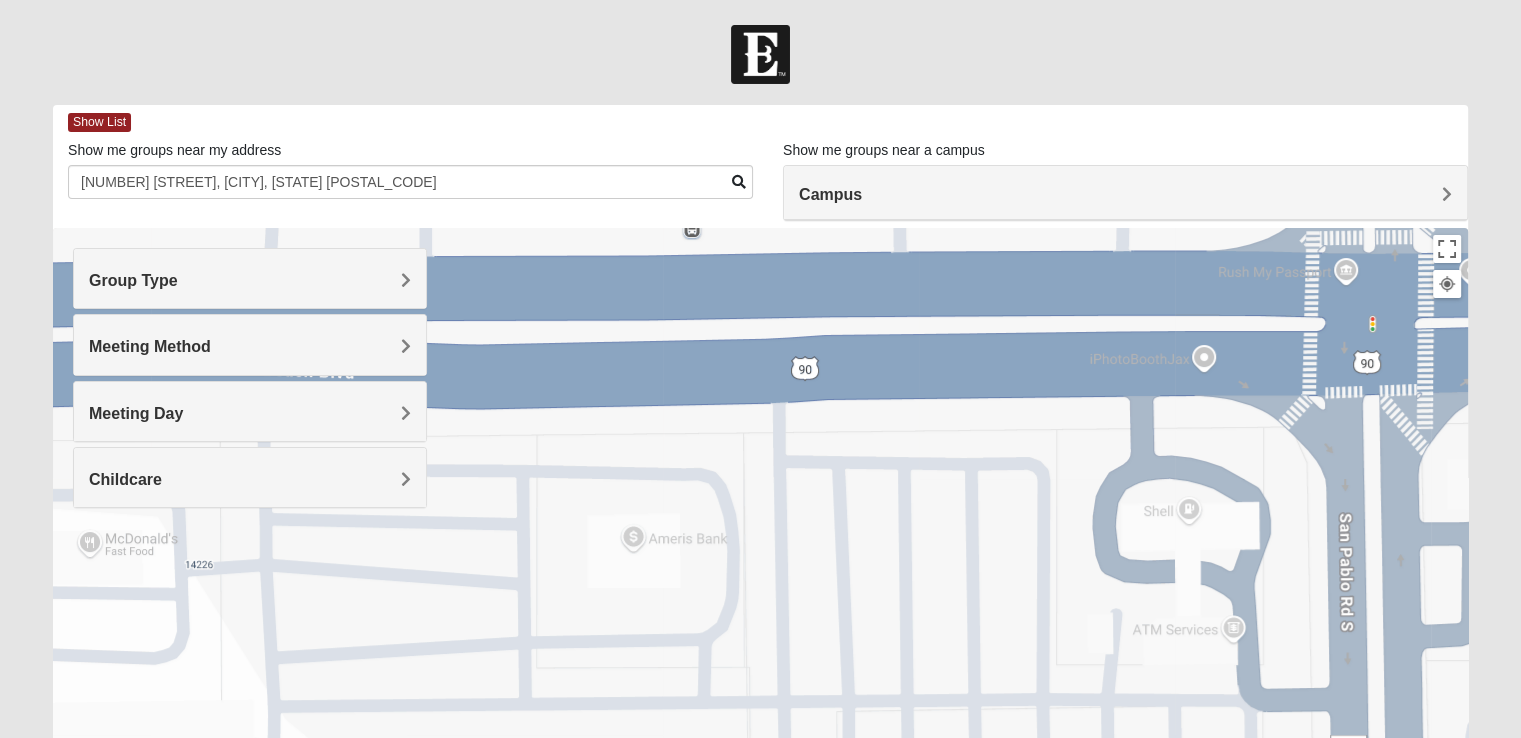 click on "Meeting Day" at bounding box center (250, 411) 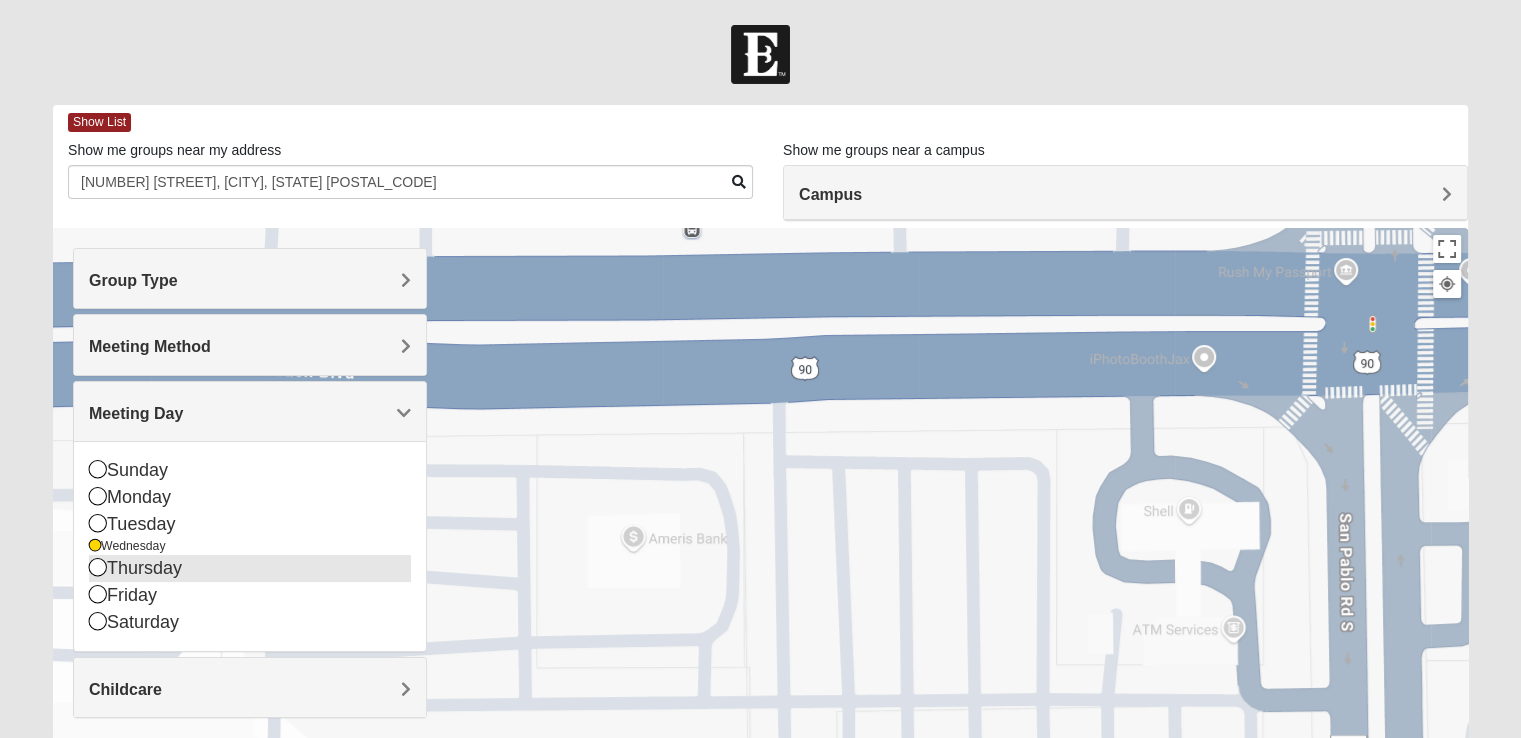 click at bounding box center [98, 567] 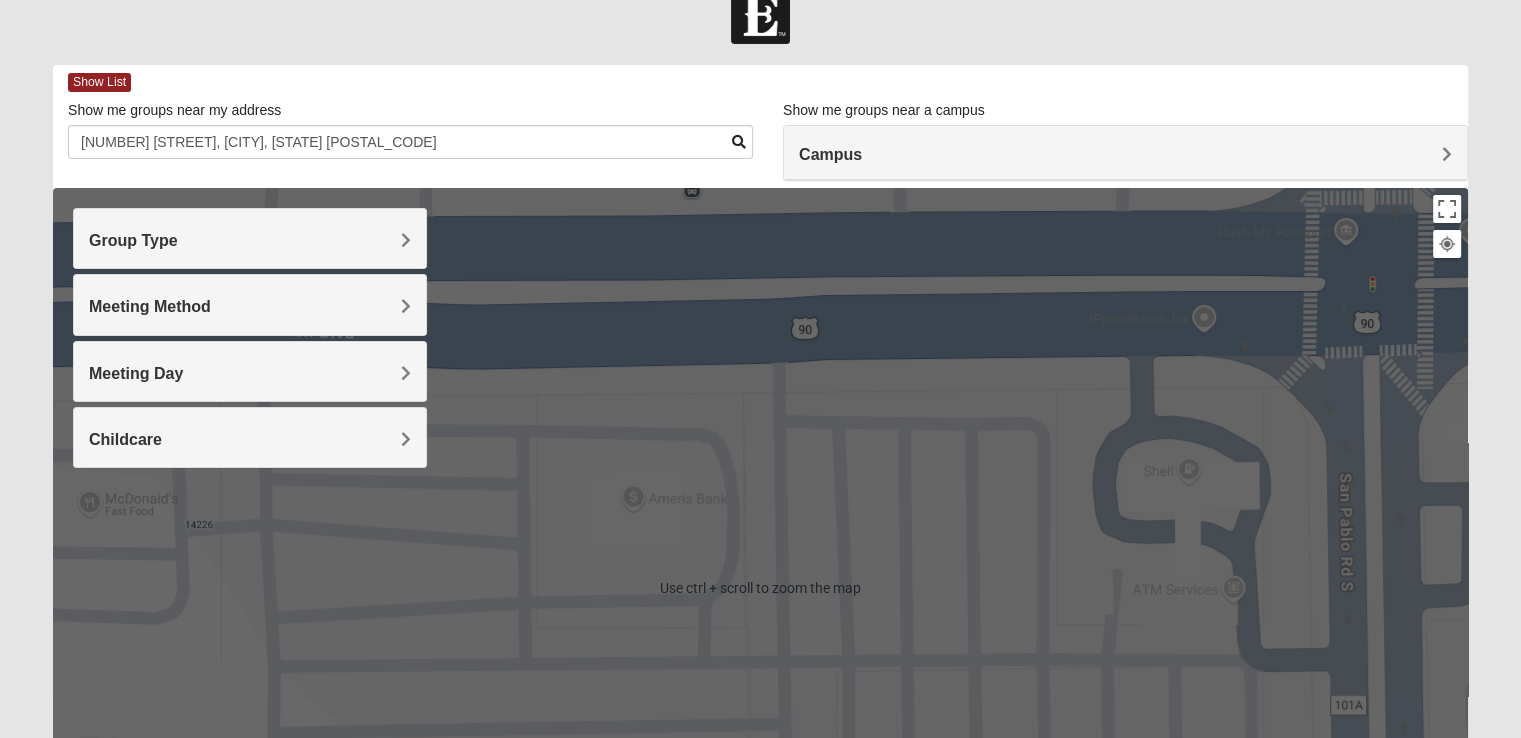 scroll, scrollTop: 0, scrollLeft: 0, axis: both 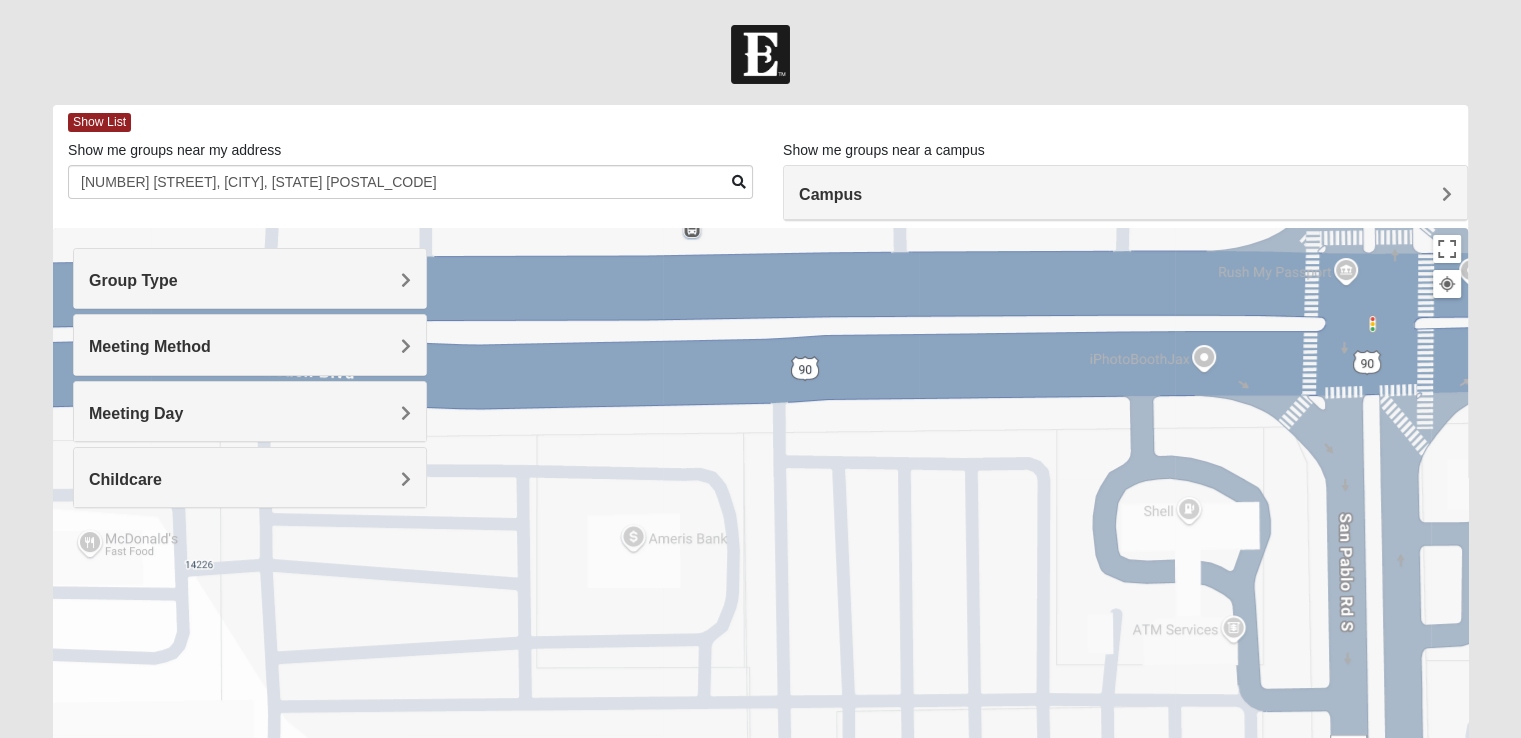click on "Campus" at bounding box center [1125, 193] 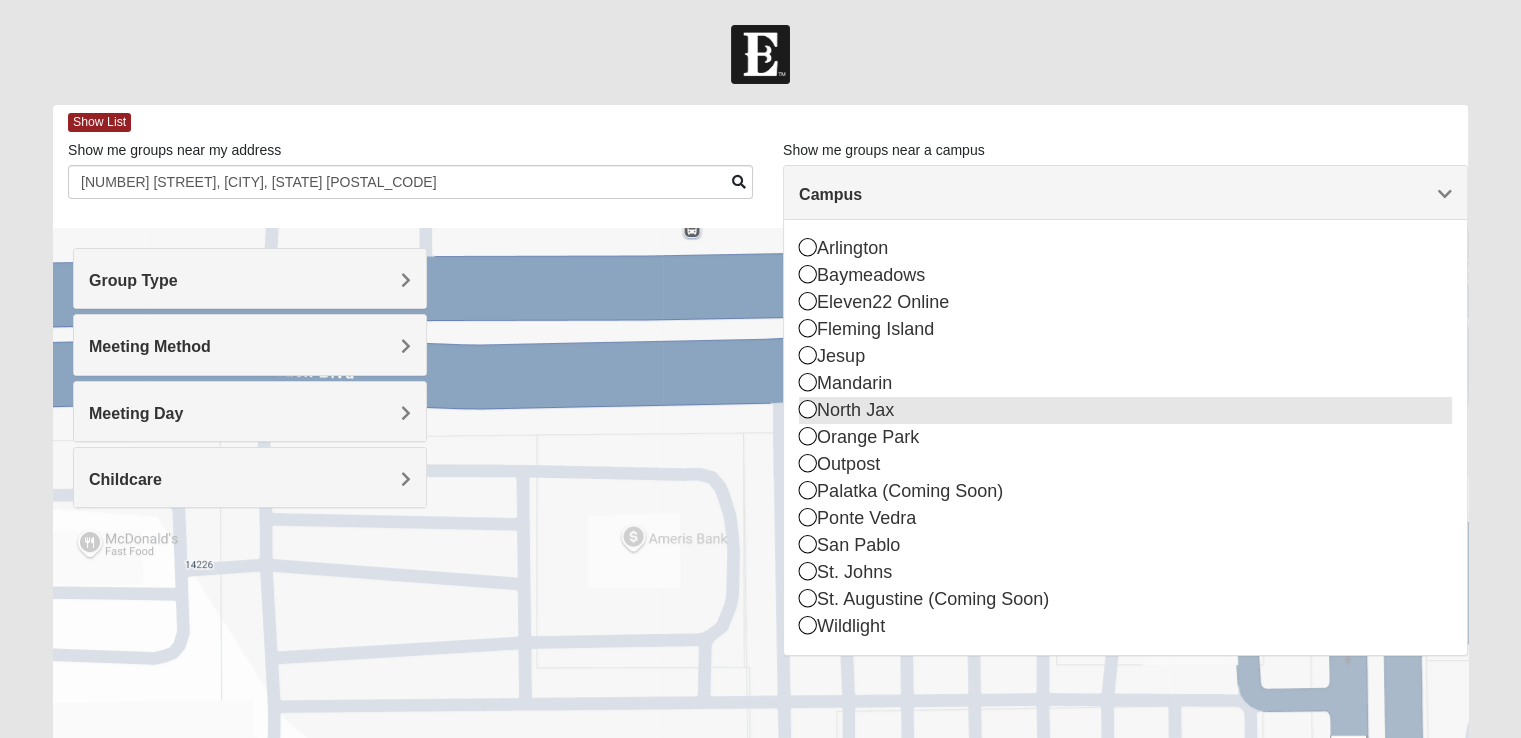 click at bounding box center (808, 409) 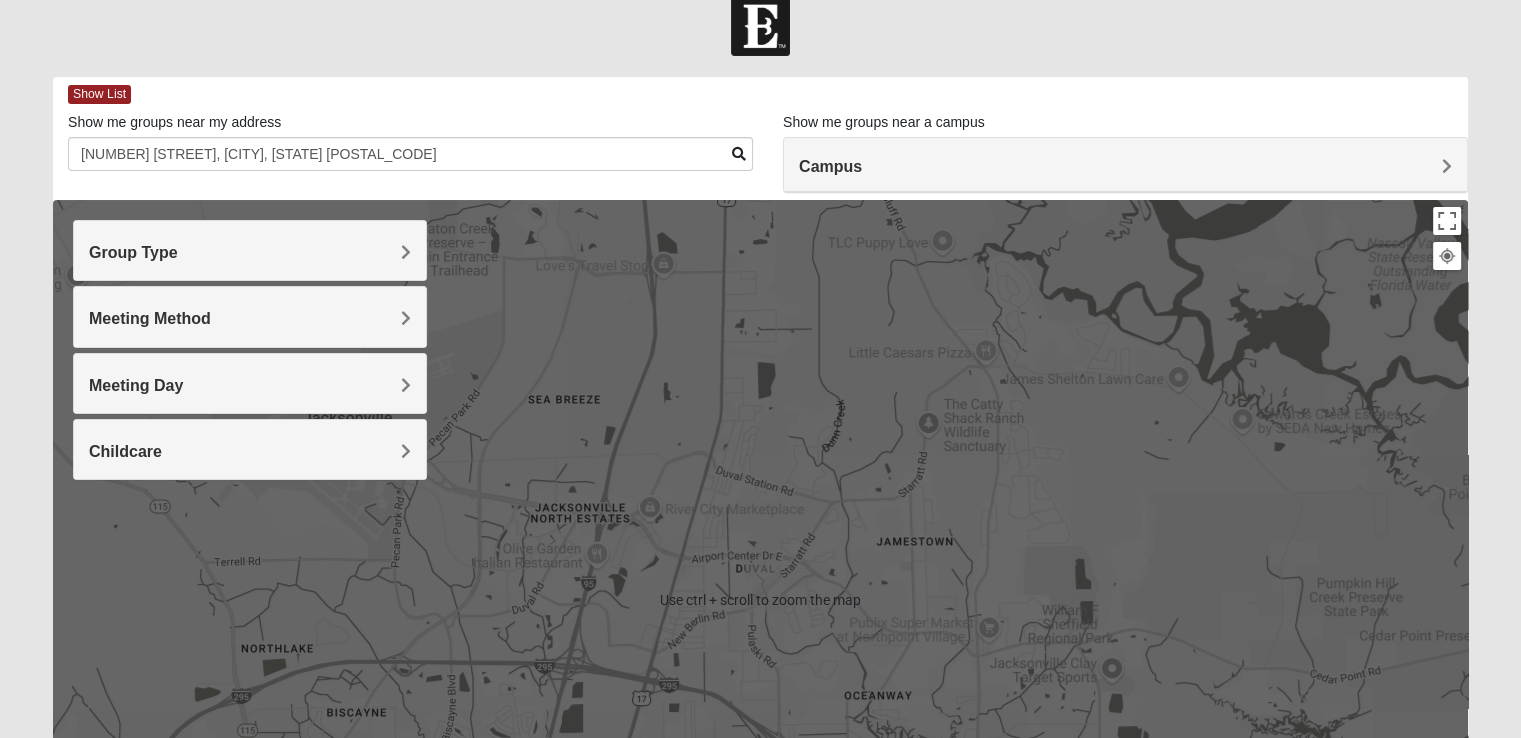 scroll, scrollTop: 0, scrollLeft: 0, axis: both 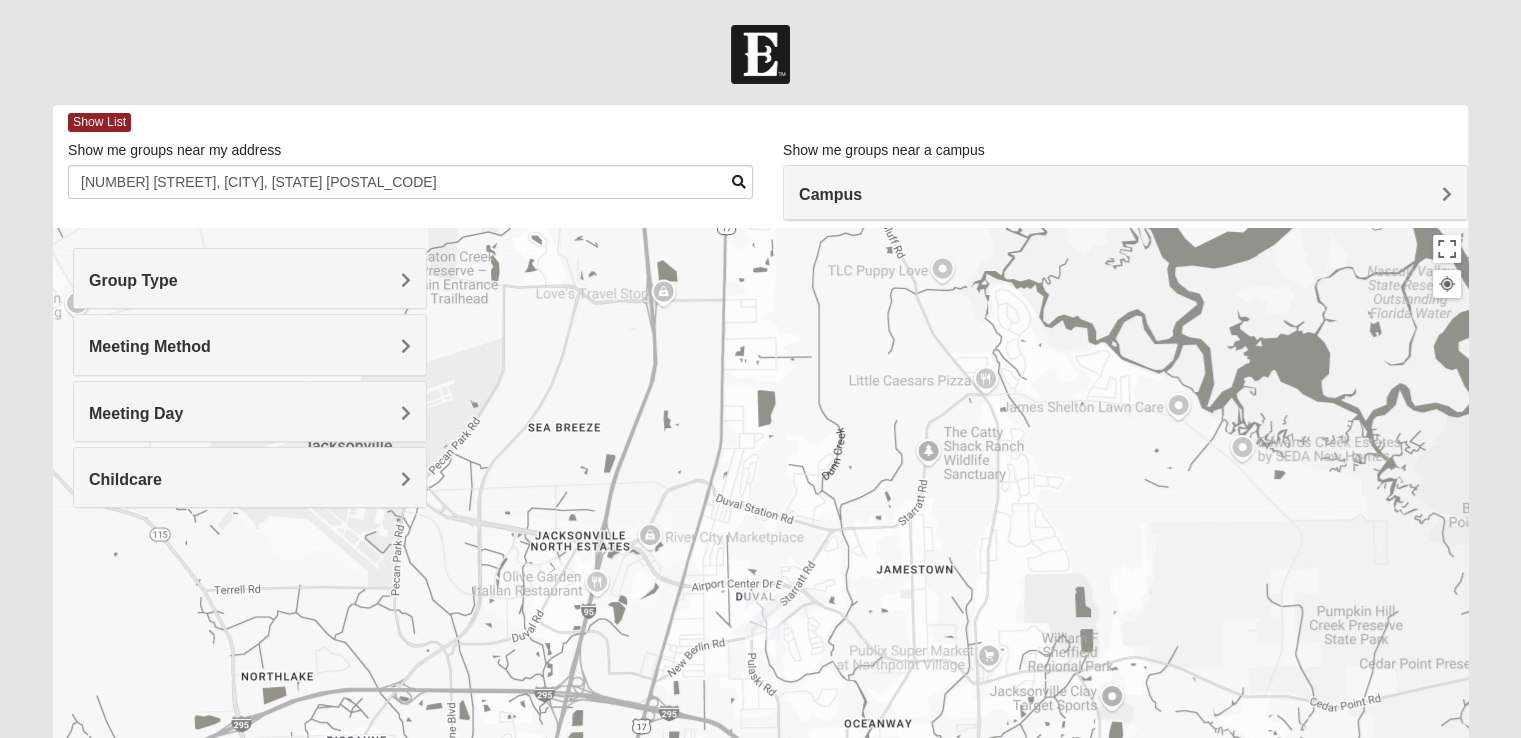 click on "Childcare" at bounding box center (250, 479) 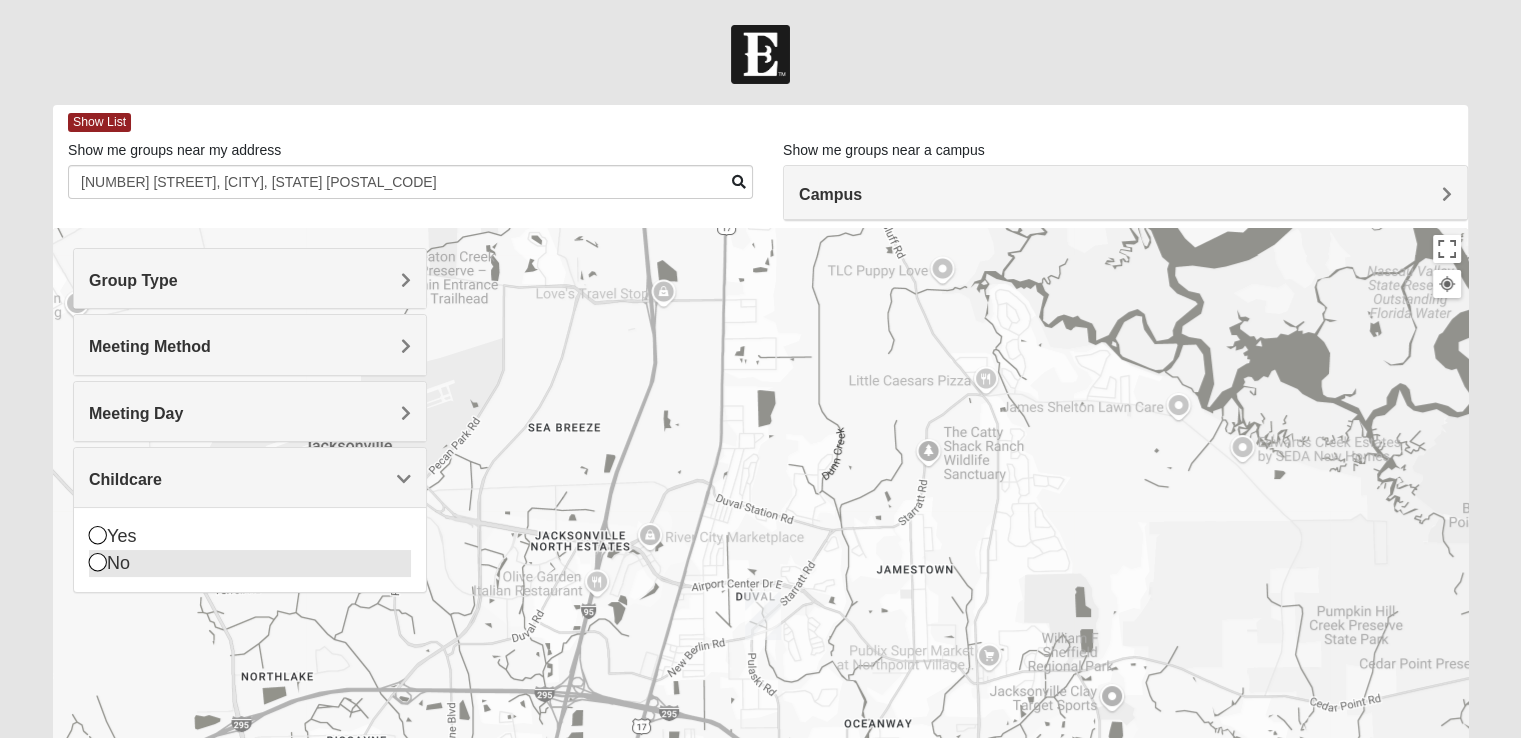 click at bounding box center [98, 562] 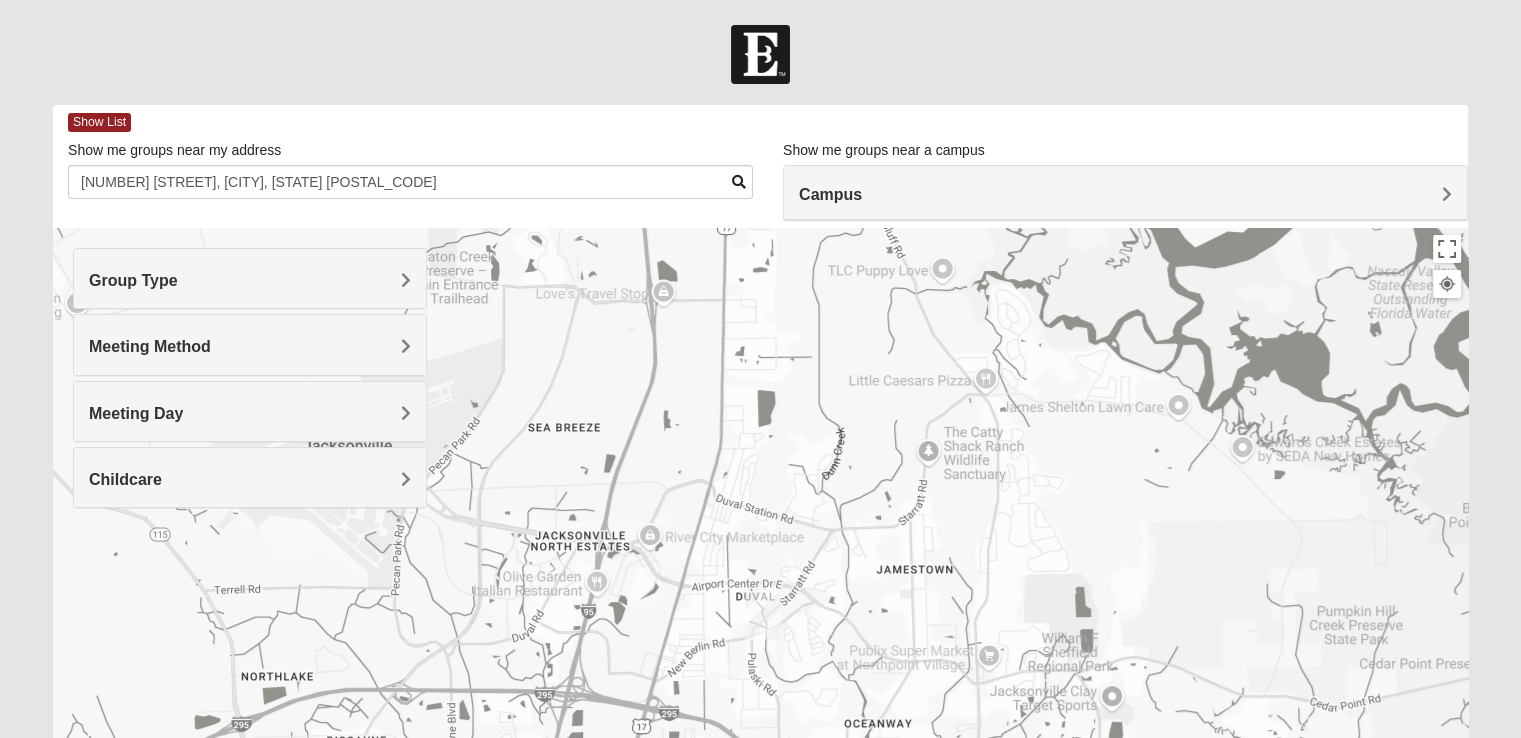 click on "Meeting Method" at bounding box center [150, 346] 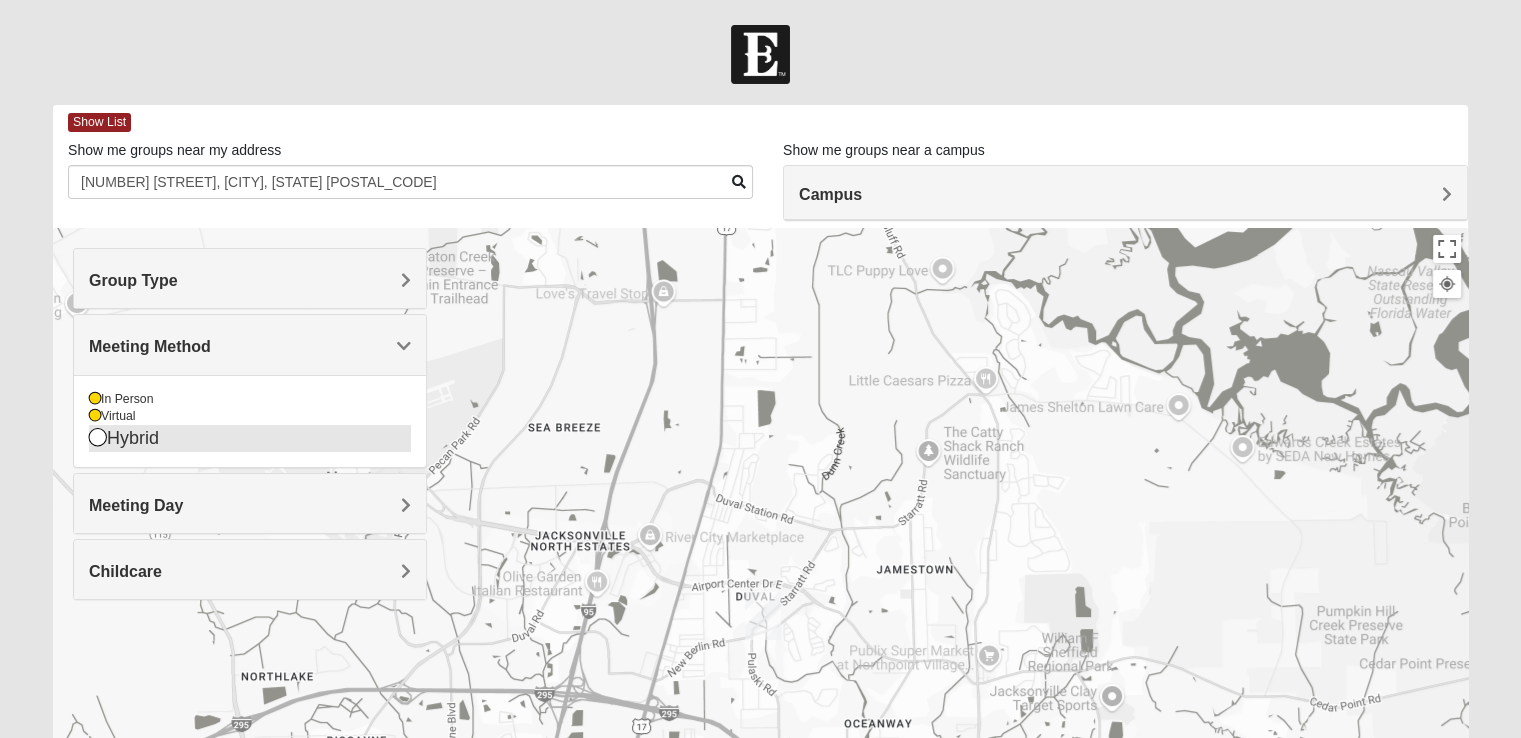 click at bounding box center [98, 437] 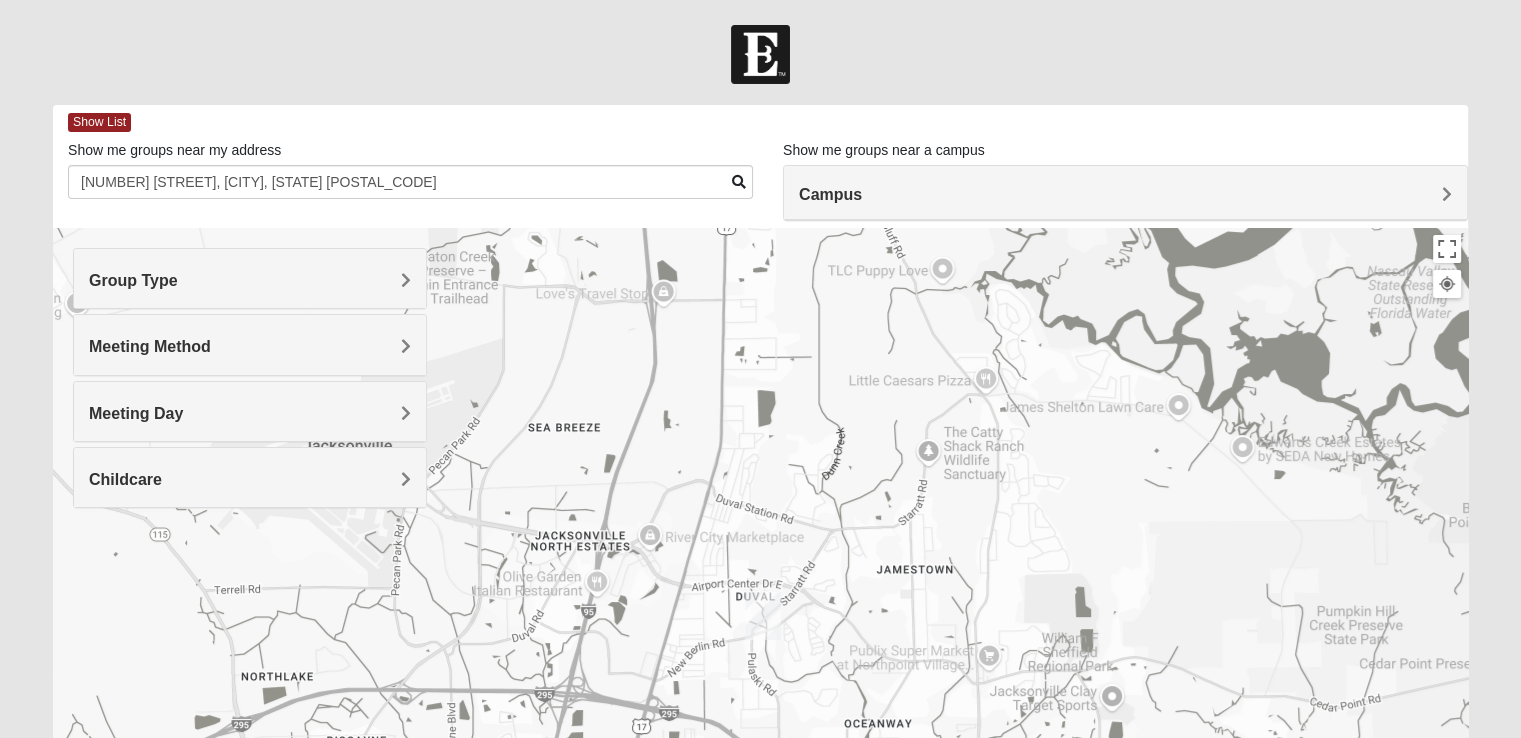 click on "Group Type" at bounding box center (250, 278) 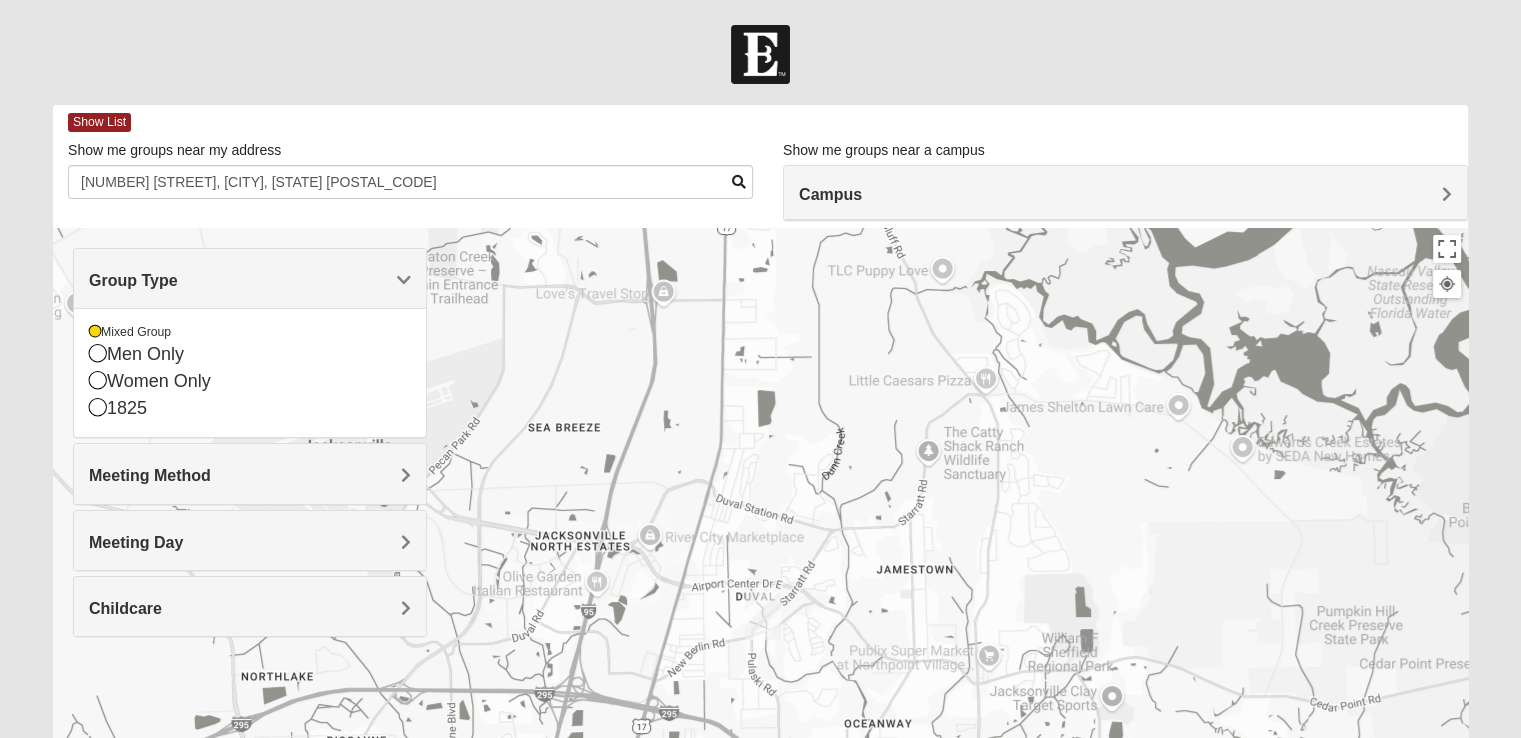 click on "Show List" at bounding box center (768, 122) 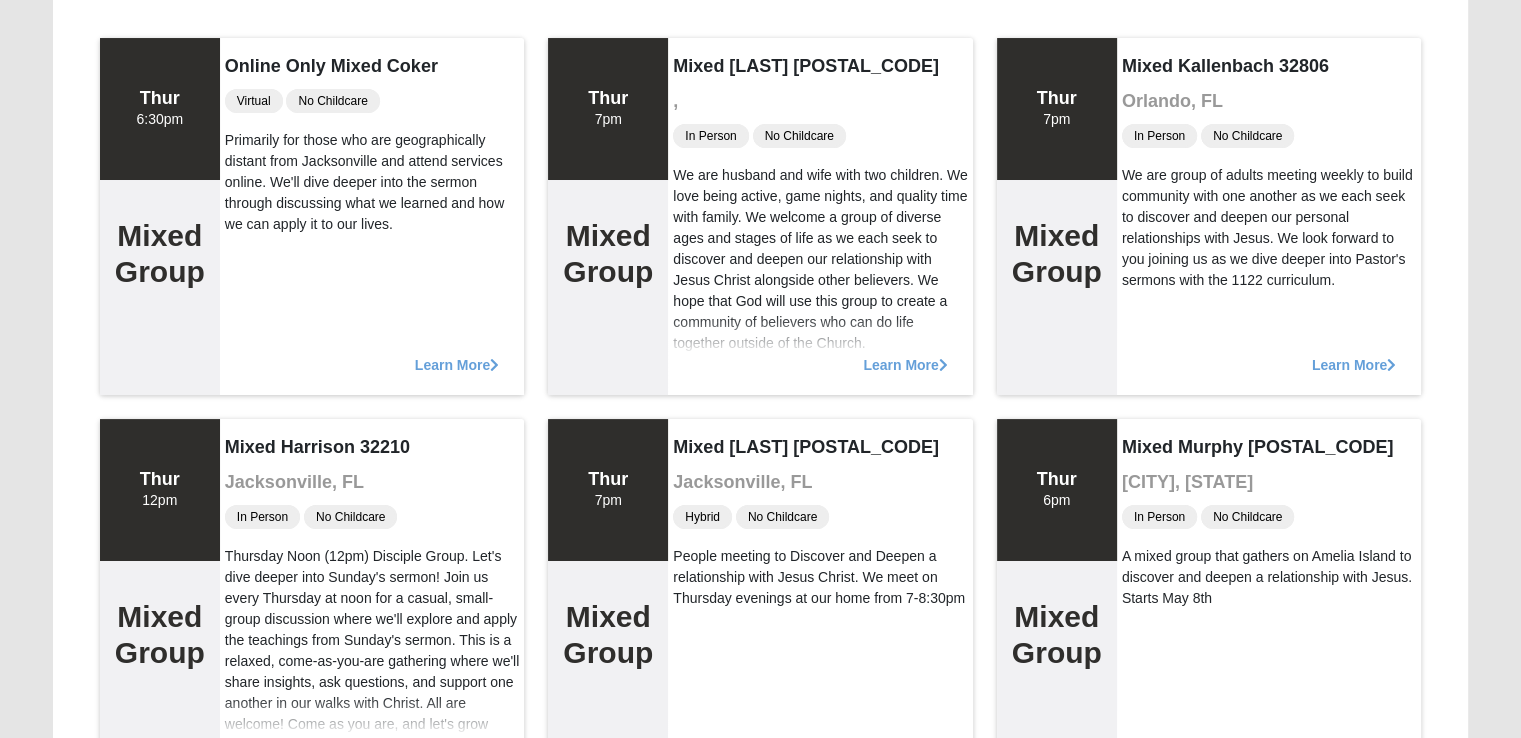 scroll, scrollTop: 0, scrollLeft: 0, axis: both 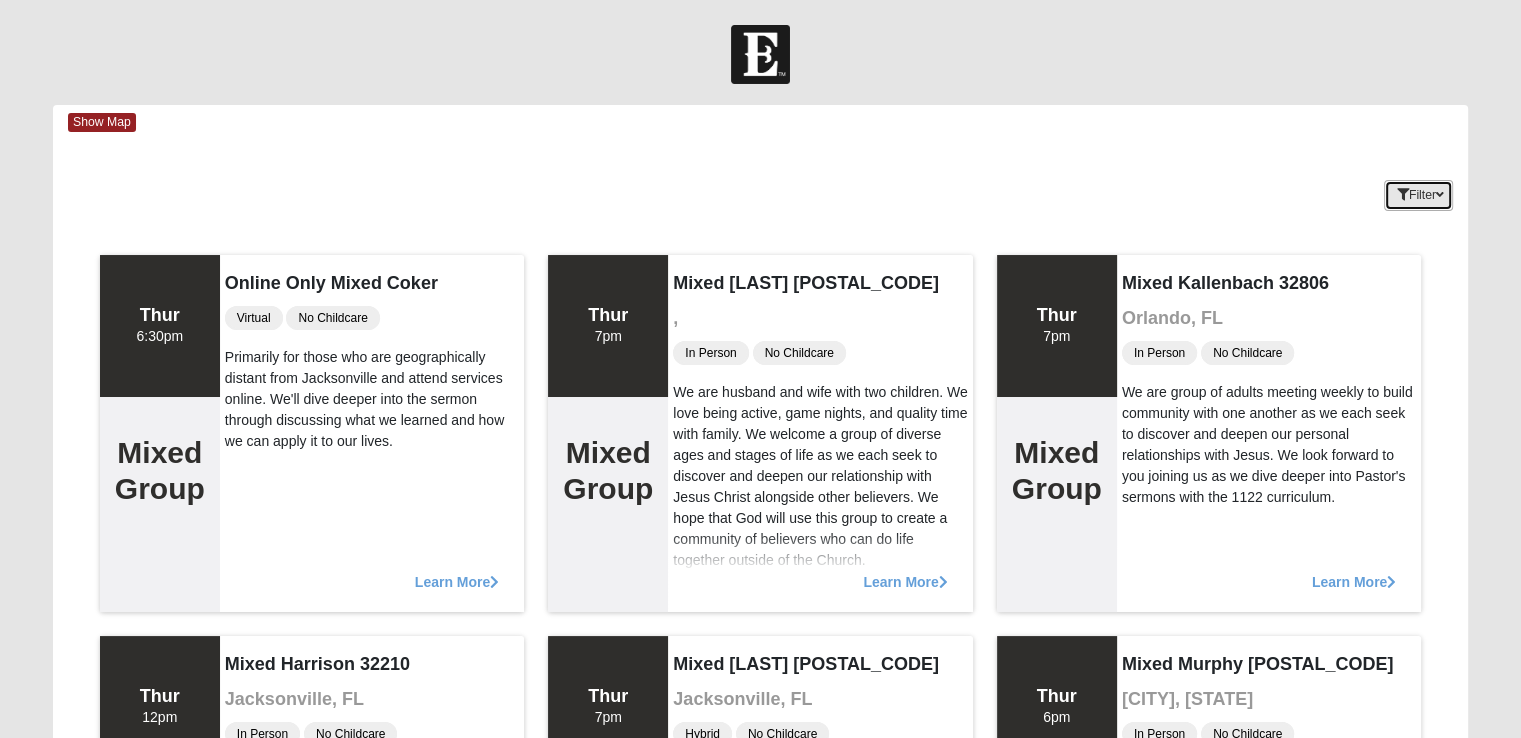 click on "Filter" at bounding box center (1418, 195) 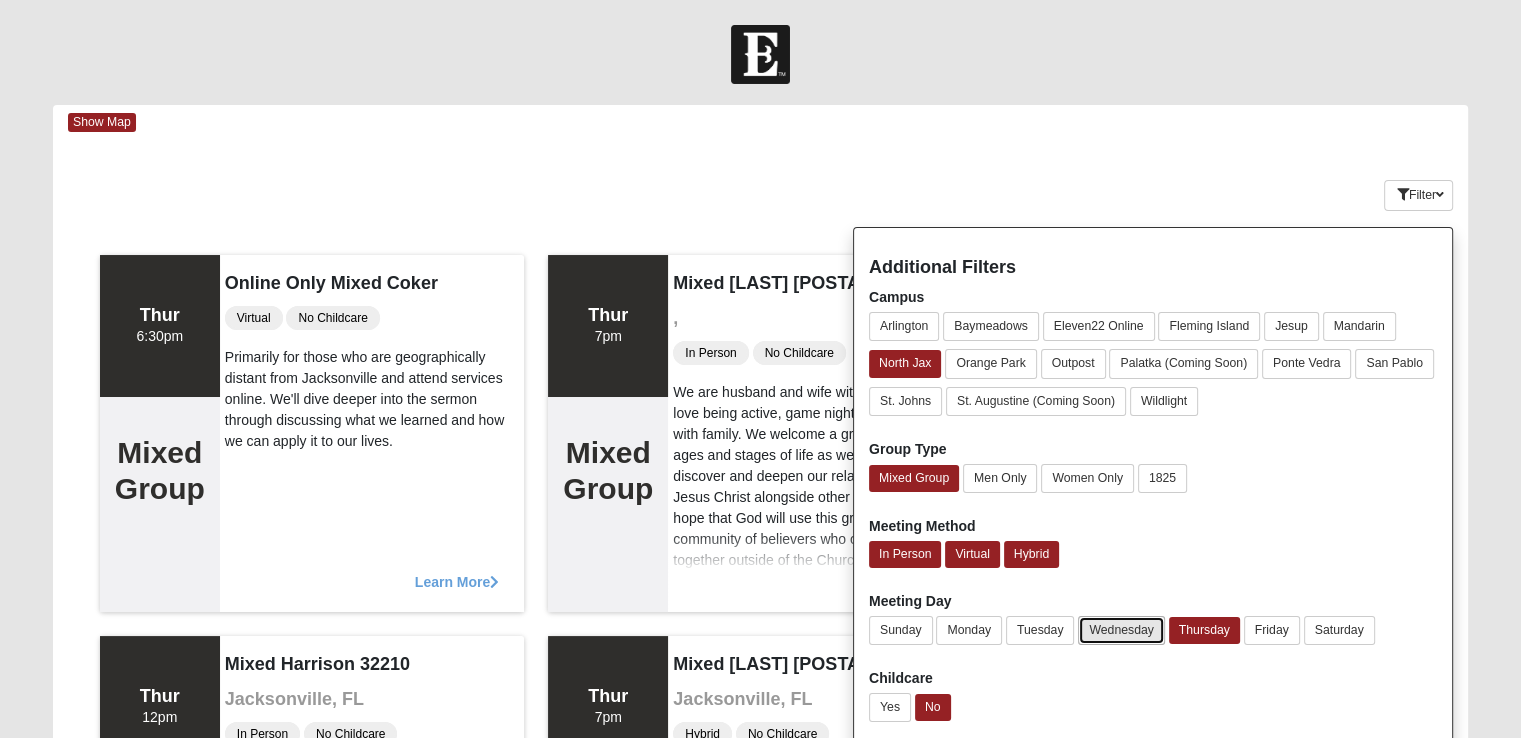 click on "Wednesday" at bounding box center (1121, 630) 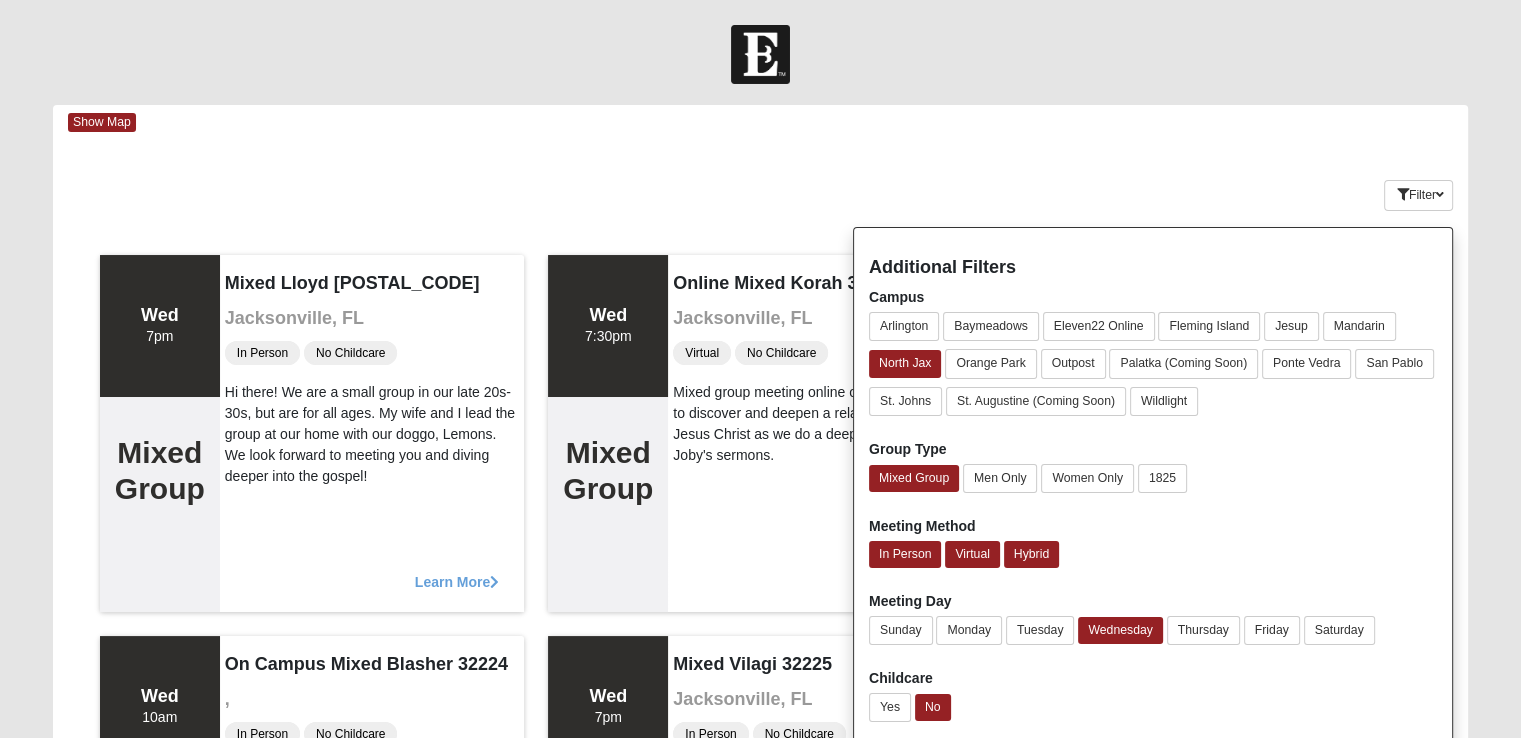 click on "Keywords
Filter
Additional Filters
Campus
Arlington
Baymeadows
Eleven22 Online
Fleming Island
Jesup
Mandarin
North Jax
Orange Park
Outpost
Palatka (Coming Soon)
Ponte Vedra Yes" at bounding box center (760, 191) 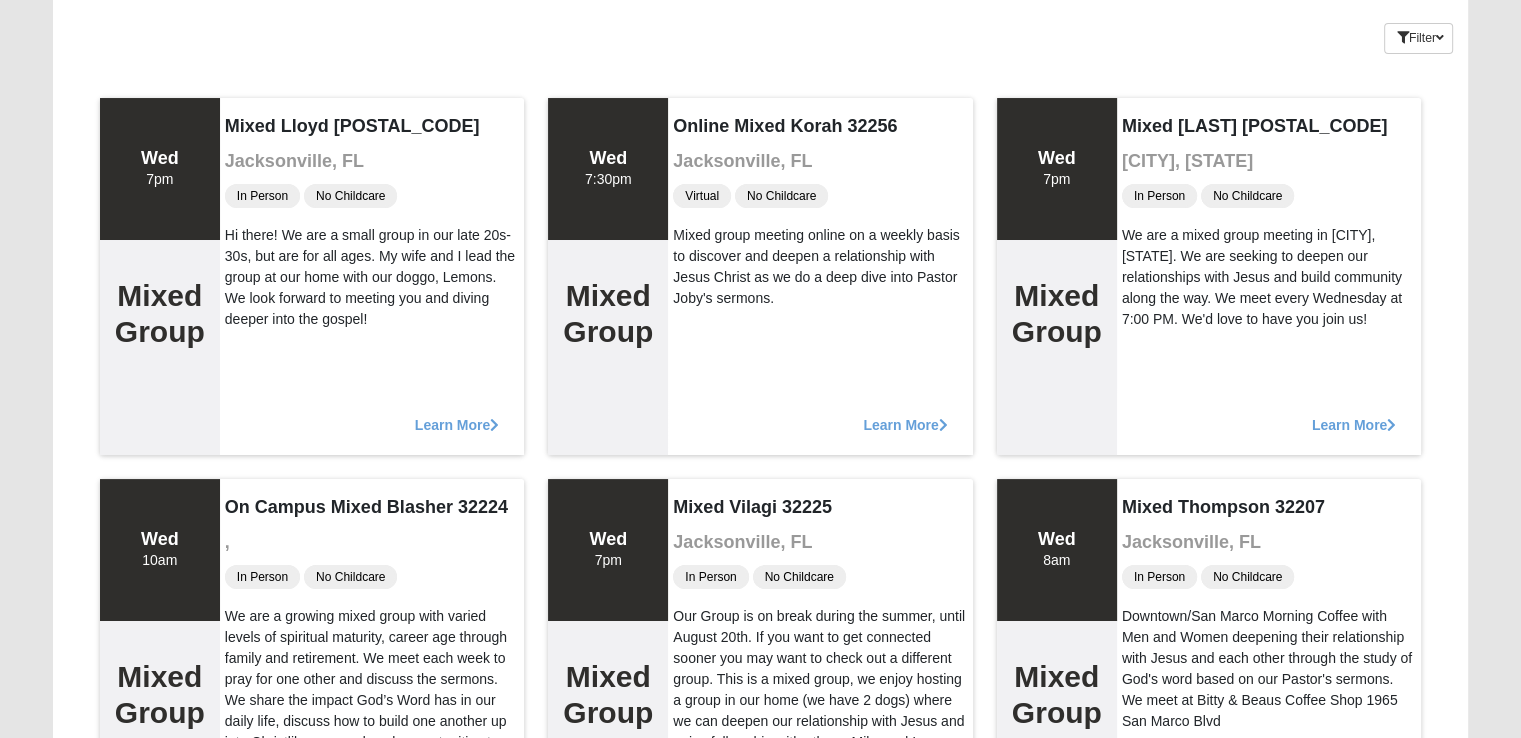 scroll, scrollTop: 125, scrollLeft: 0, axis: vertical 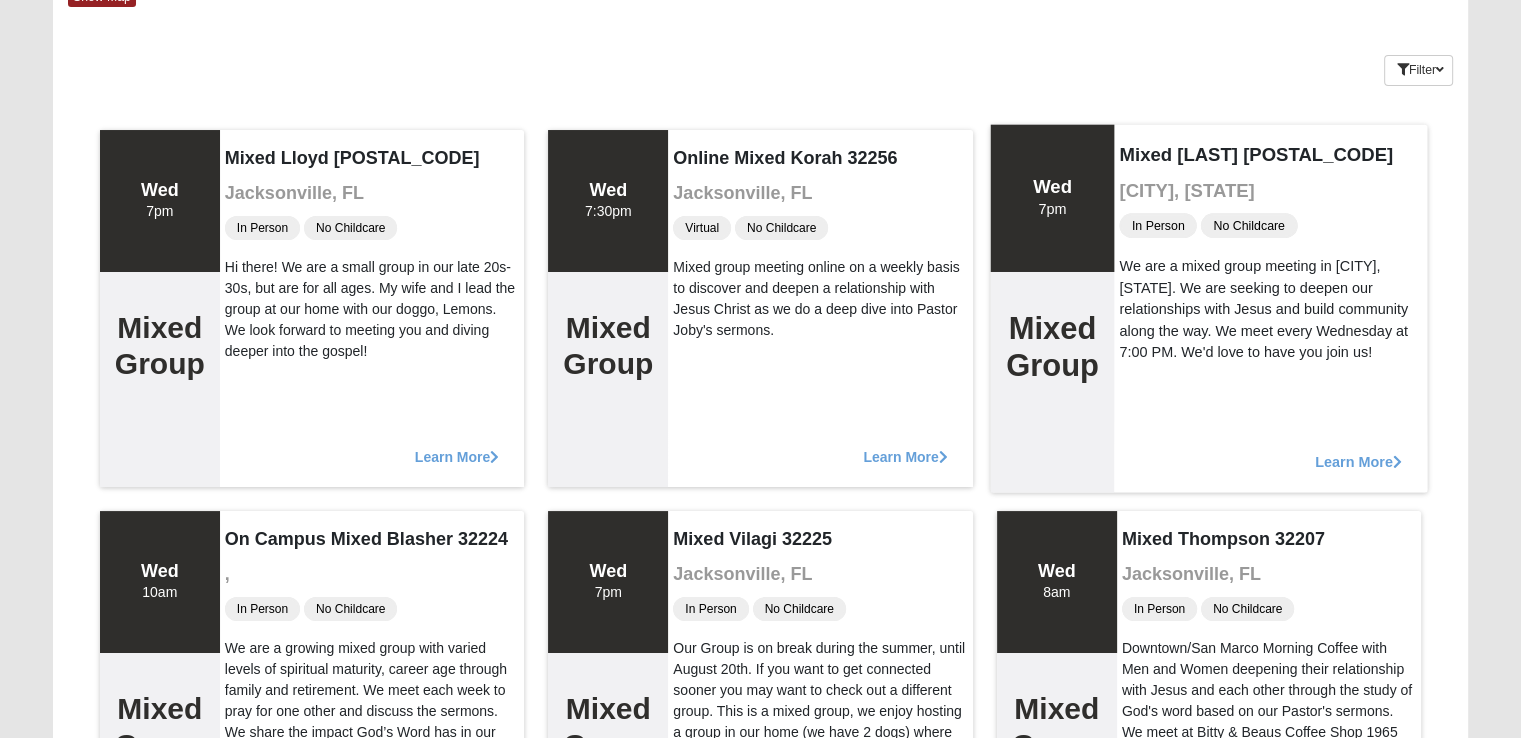 click on "Learn More" at bounding box center (1358, 451) 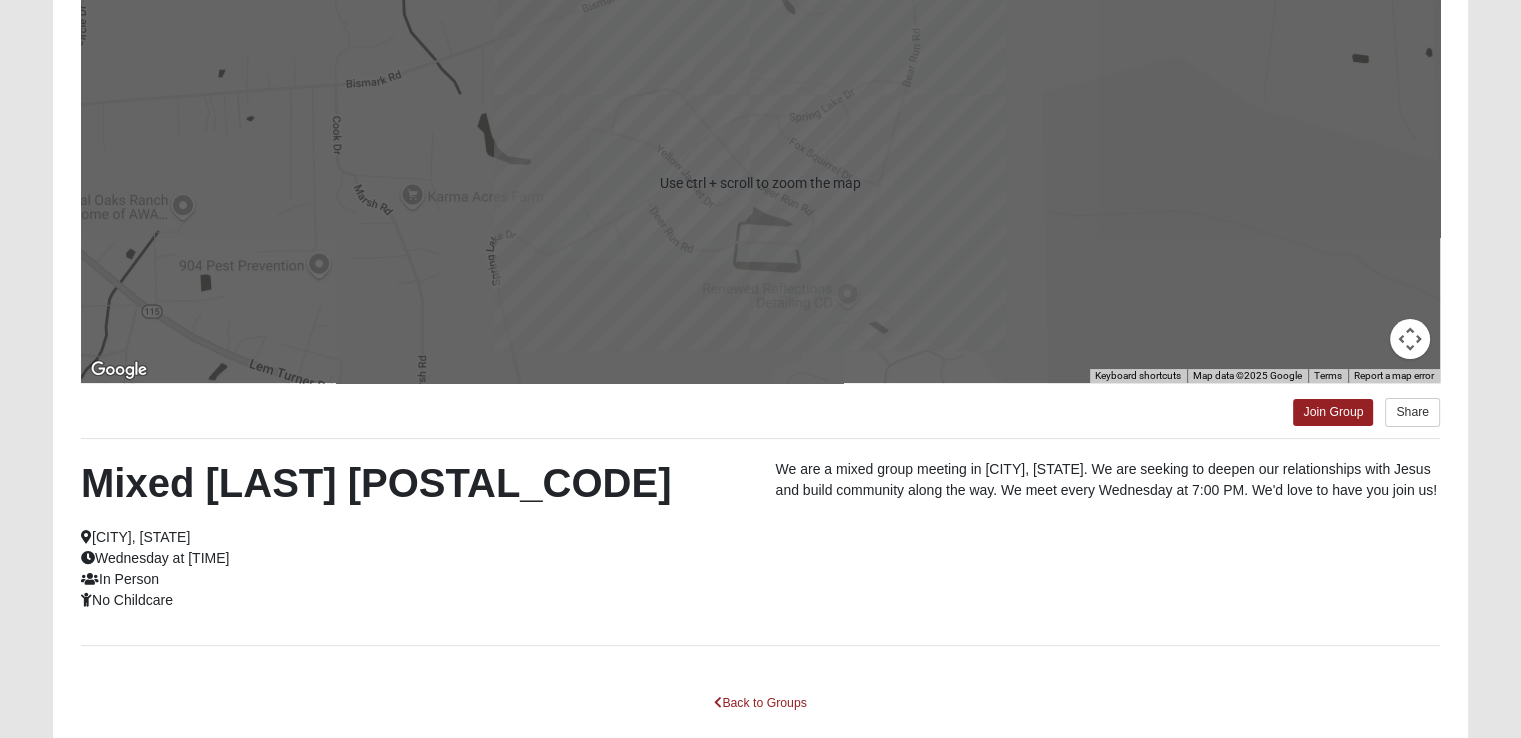 scroll, scrollTop: 344, scrollLeft: 0, axis: vertical 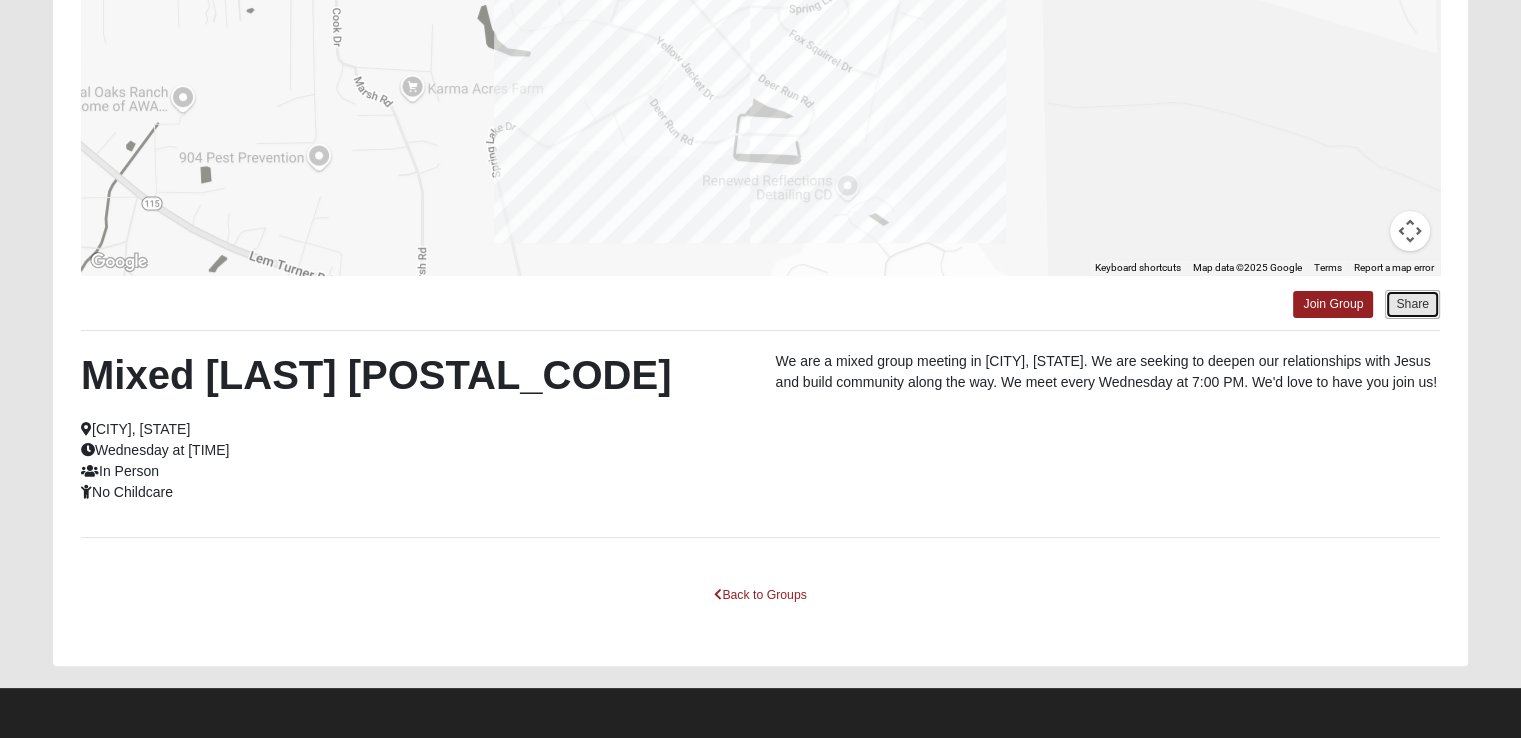 click on "Share" at bounding box center (1412, 304) 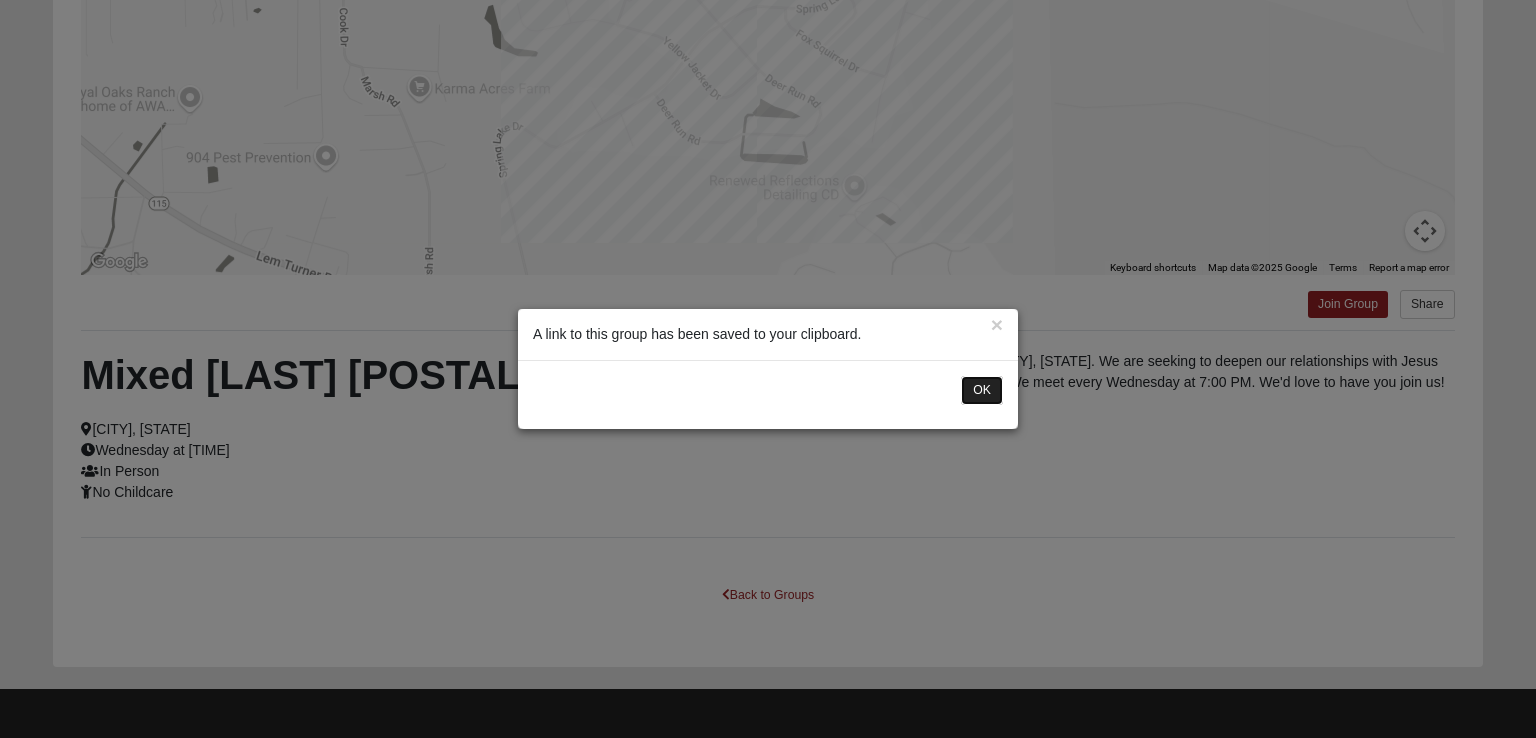 click on "OK" at bounding box center [982, 390] 